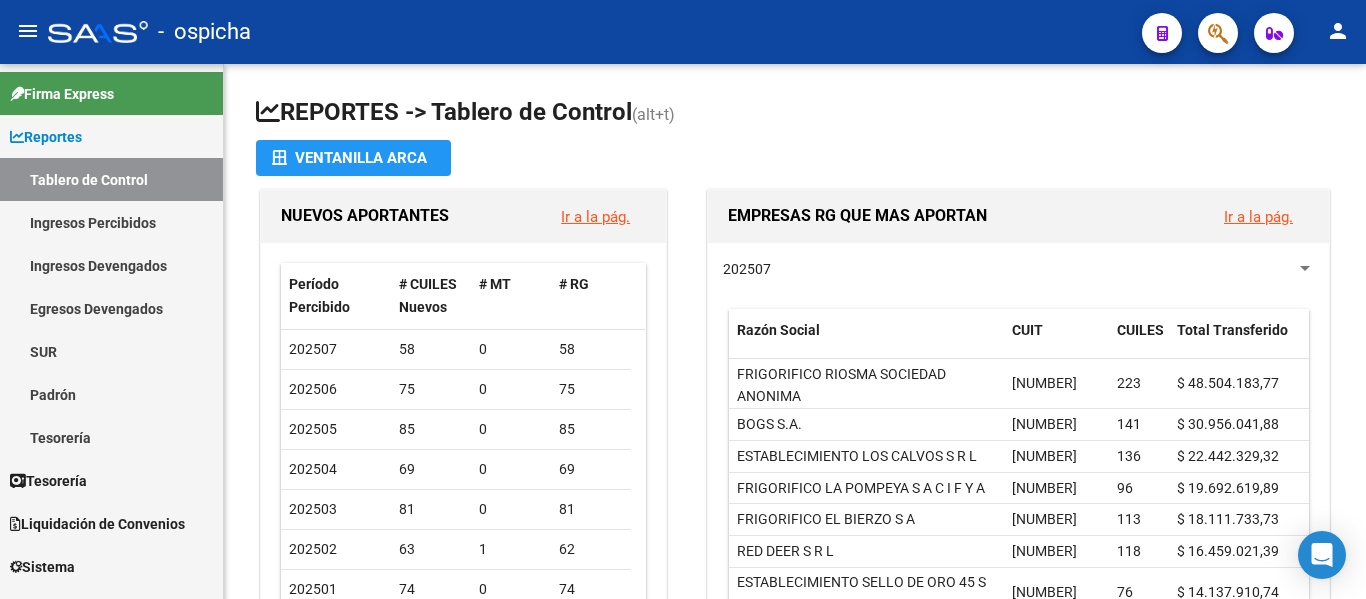 scroll, scrollTop: 0, scrollLeft: 0, axis: both 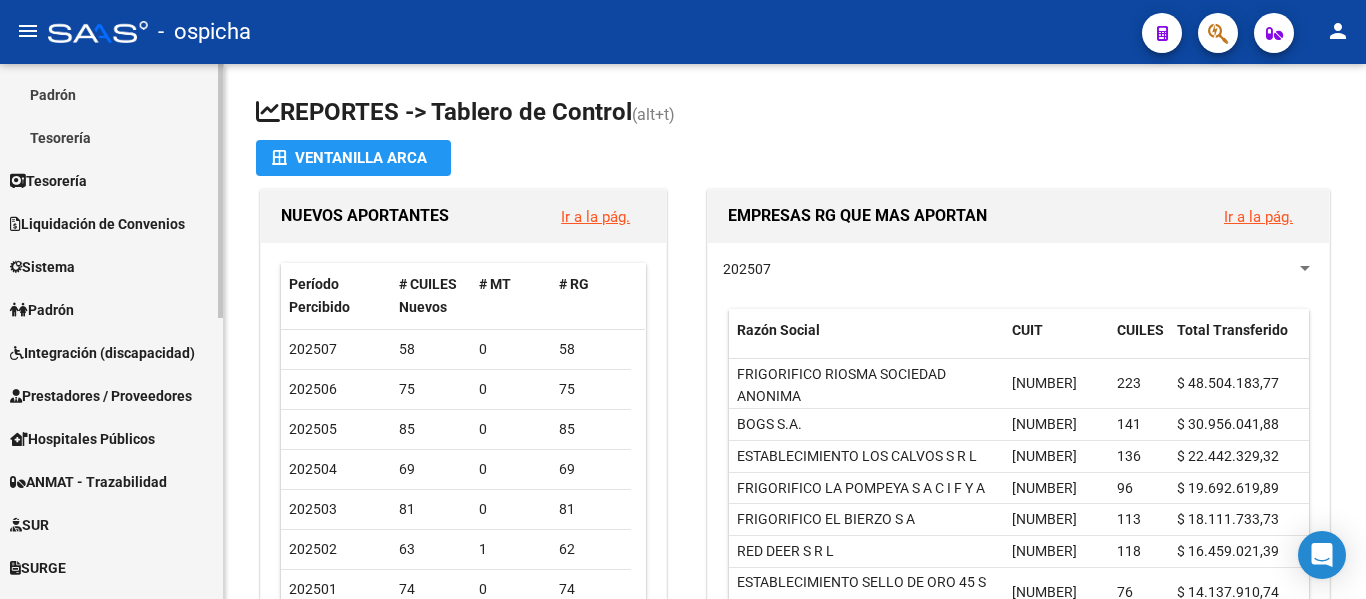 click on "Prestadores / Proveedores" at bounding box center [111, 395] 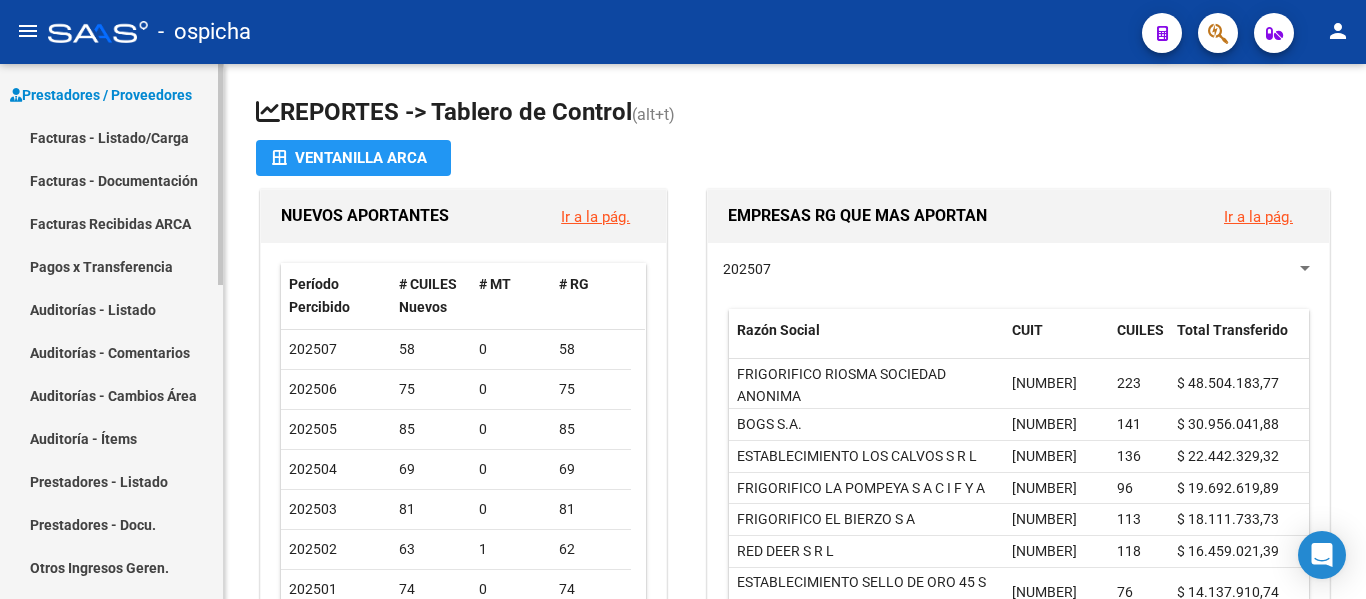click on "Facturas - Listado/Carga" at bounding box center (111, 137) 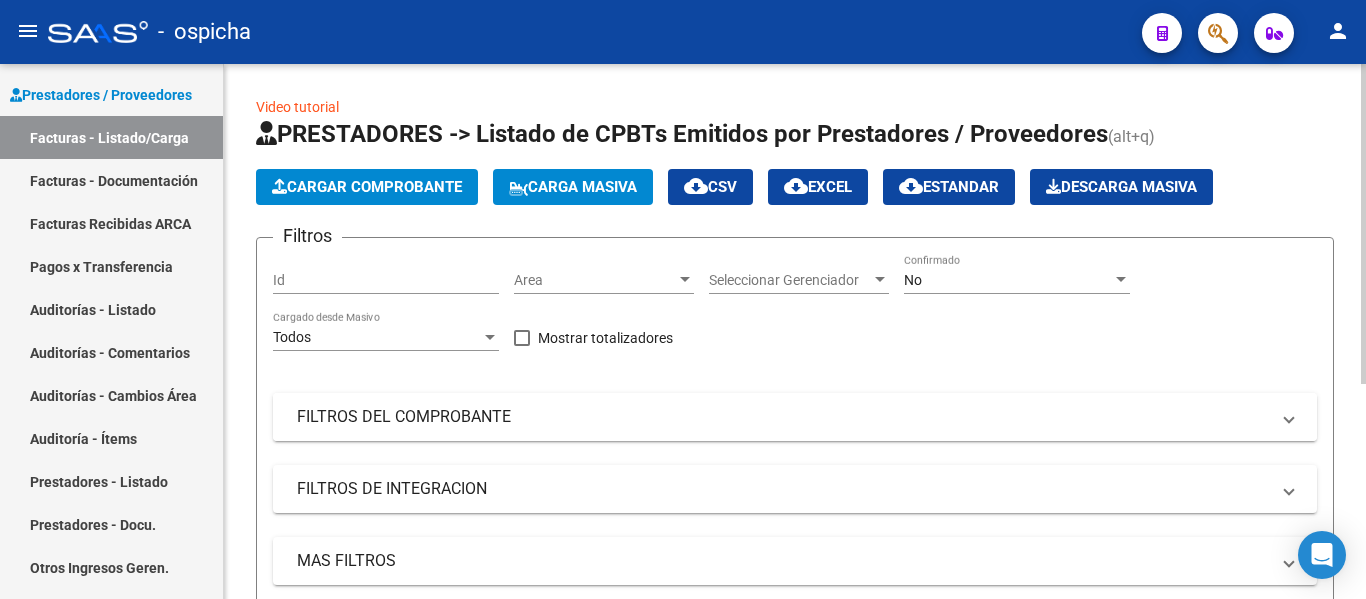 click on "FILTROS DEL COMPROBANTE" at bounding box center [783, 417] 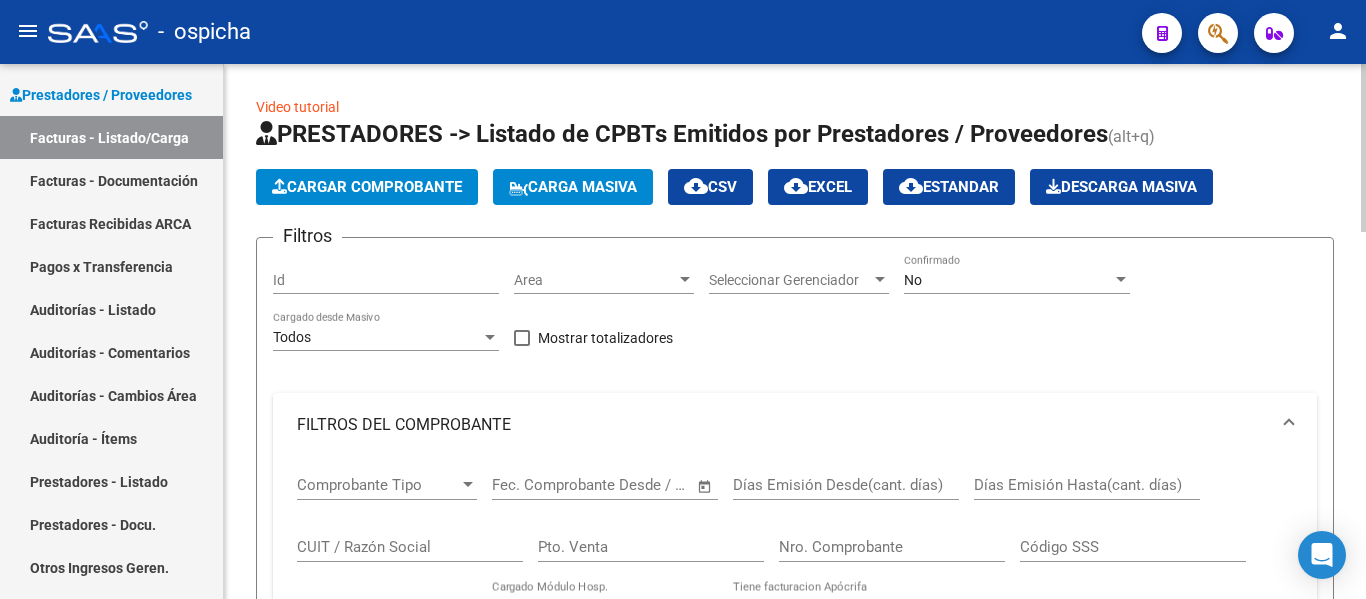 scroll, scrollTop: 200, scrollLeft: 0, axis: vertical 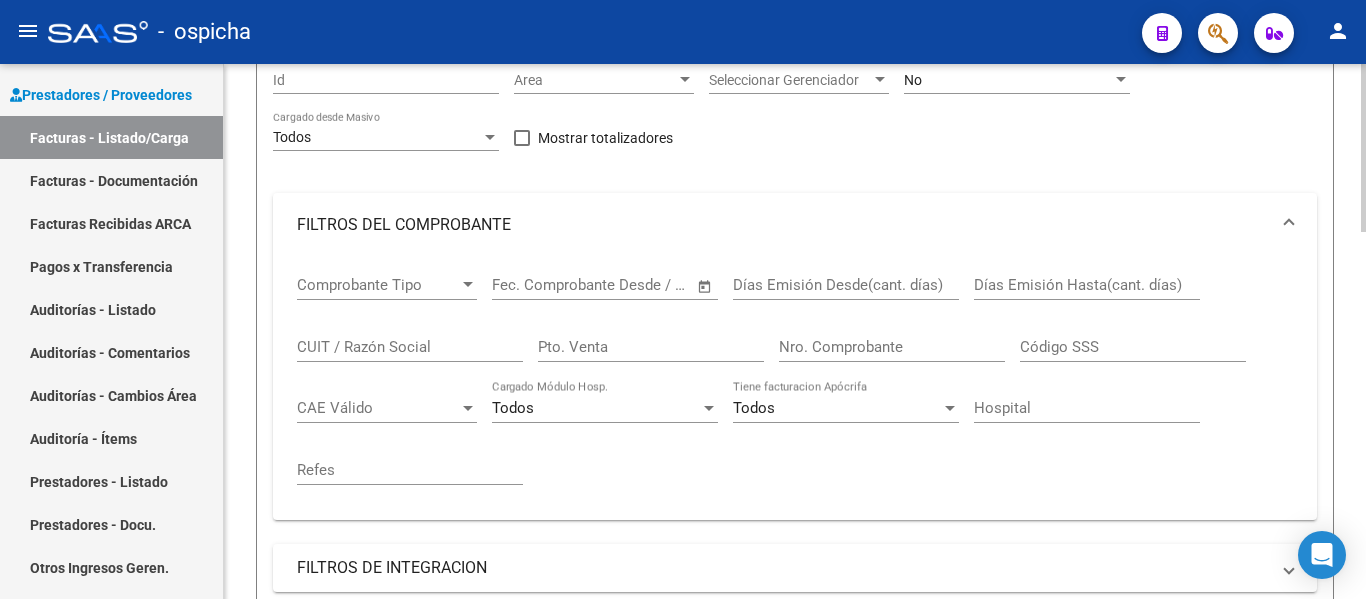click on "CUIT / Razón Social" at bounding box center [410, 347] 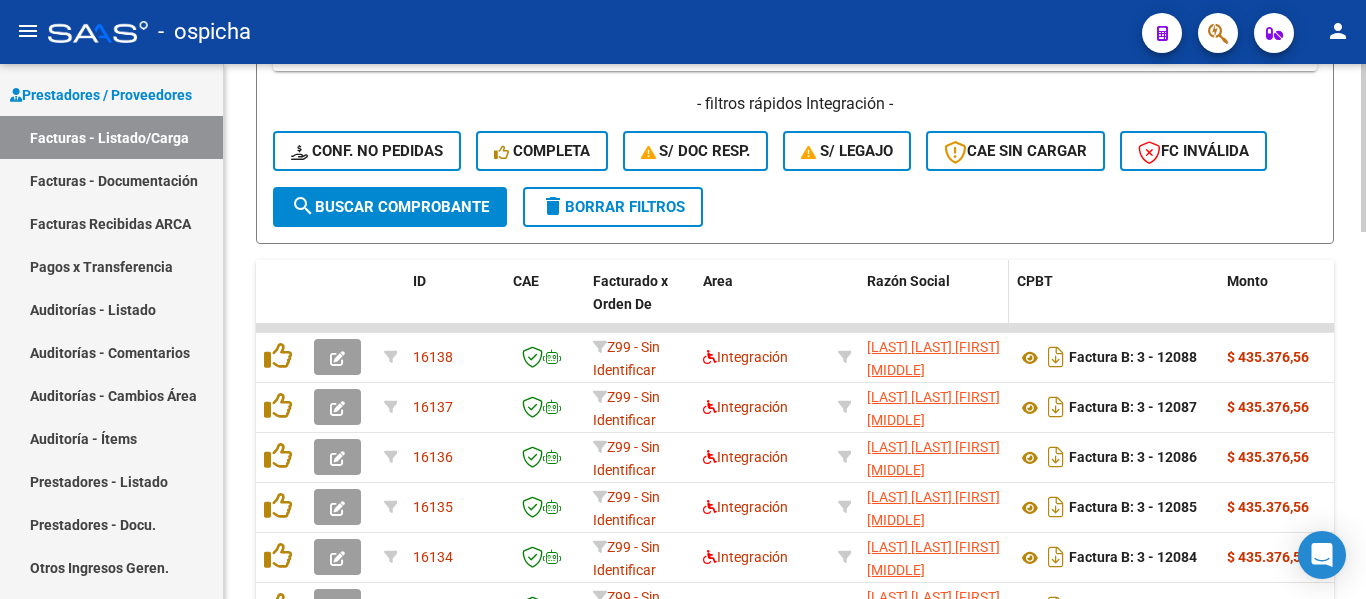 scroll, scrollTop: 800, scrollLeft: 0, axis: vertical 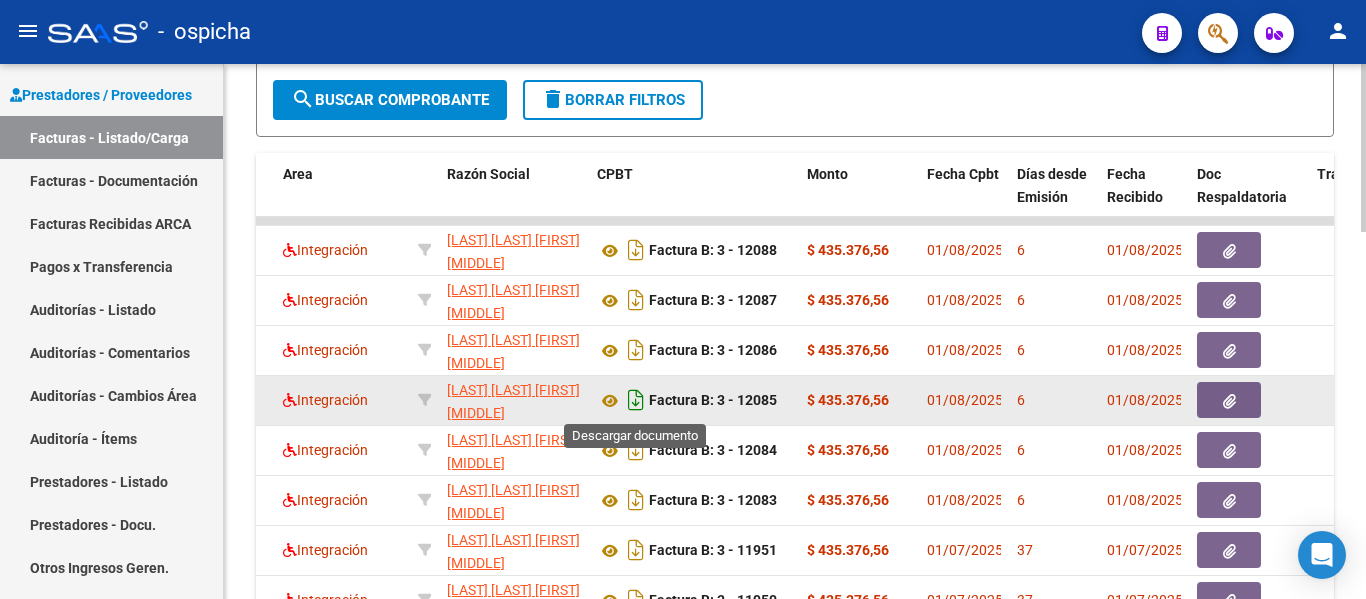 type on "[NUMBER]" 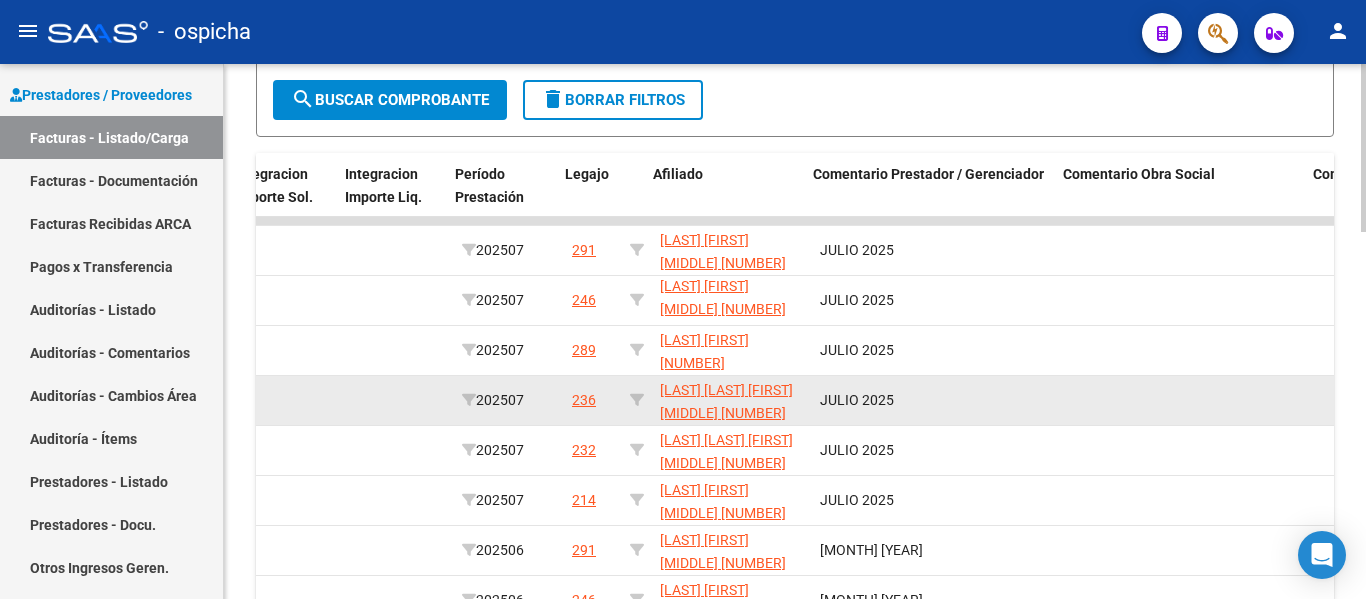 scroll, scrollTop: 0, scrollLeft: 2687, axis: horizontal 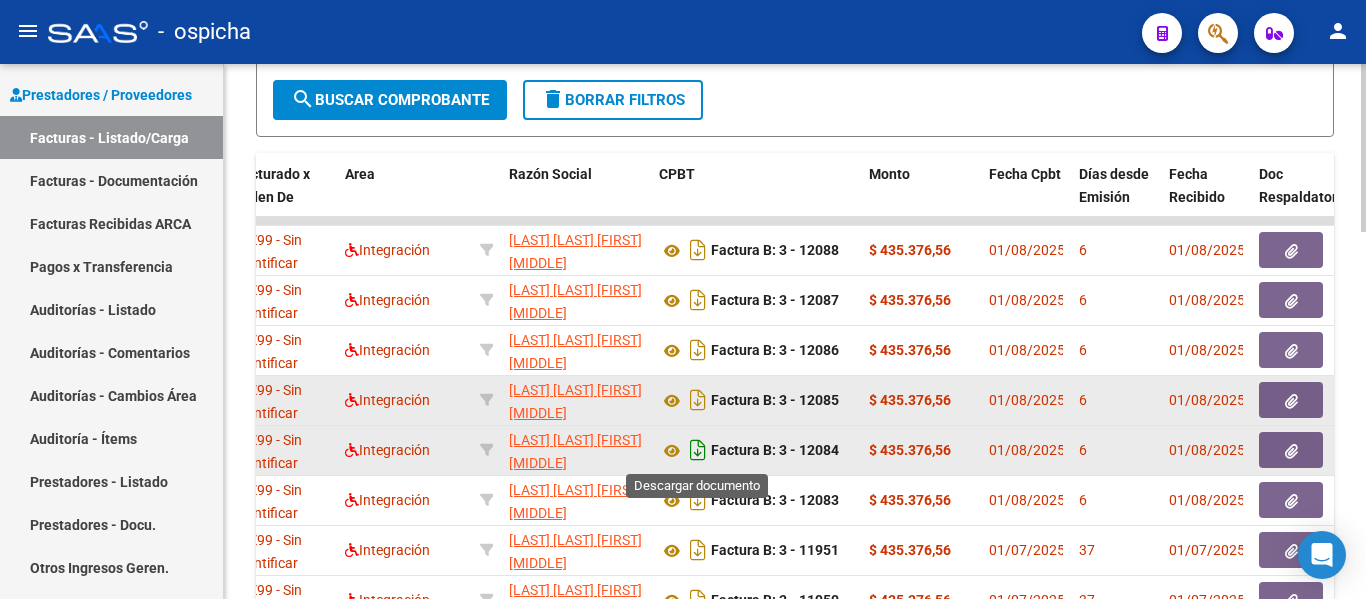 click 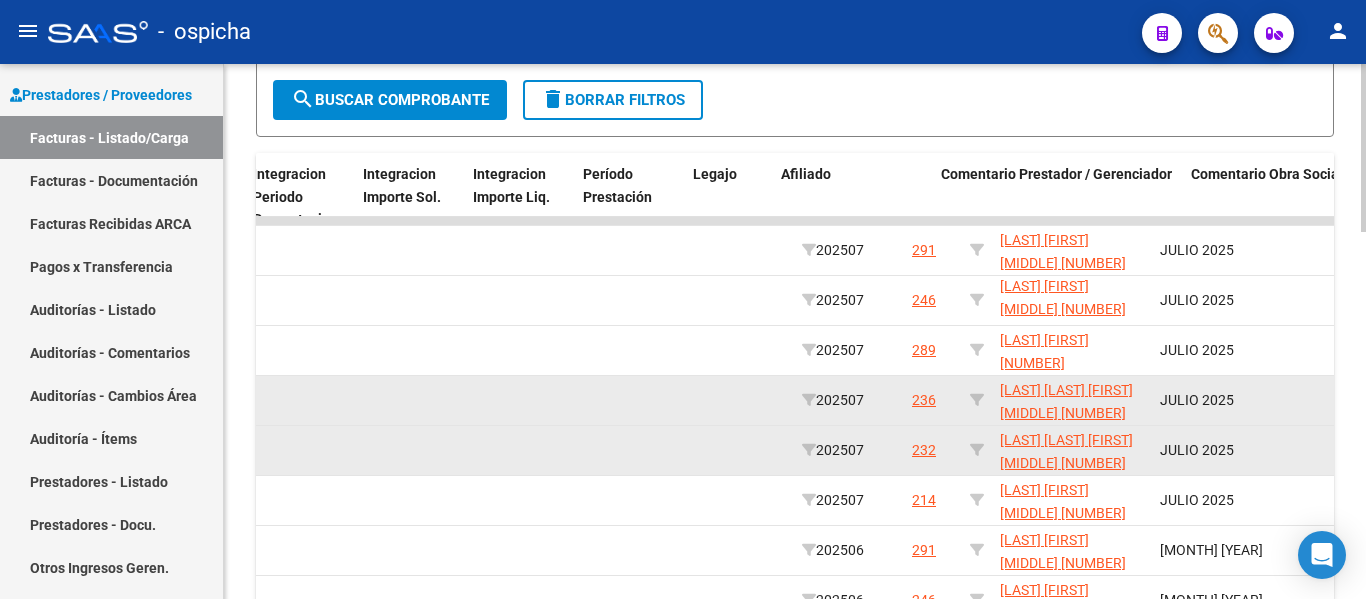 scroll, scrollTop: 0, scrollLeft: 2572, axis: horizontal 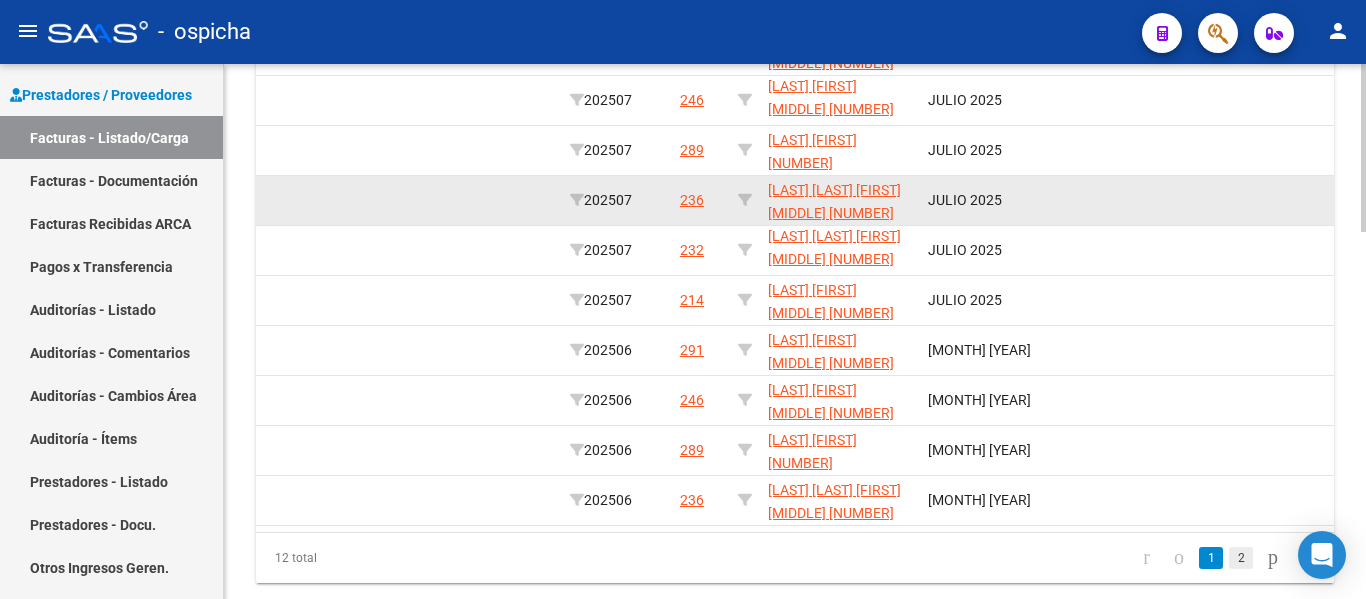 click on "2" 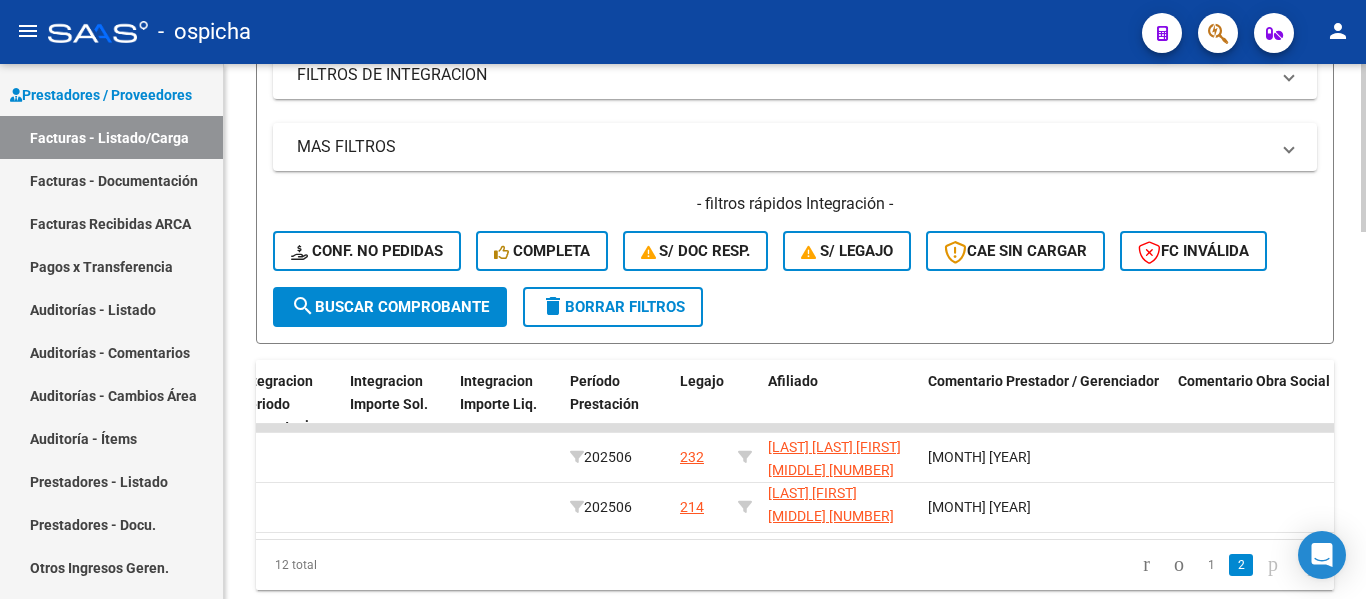 scroll, scrollTop: 300, scrollLeft: 0, axis: vertical 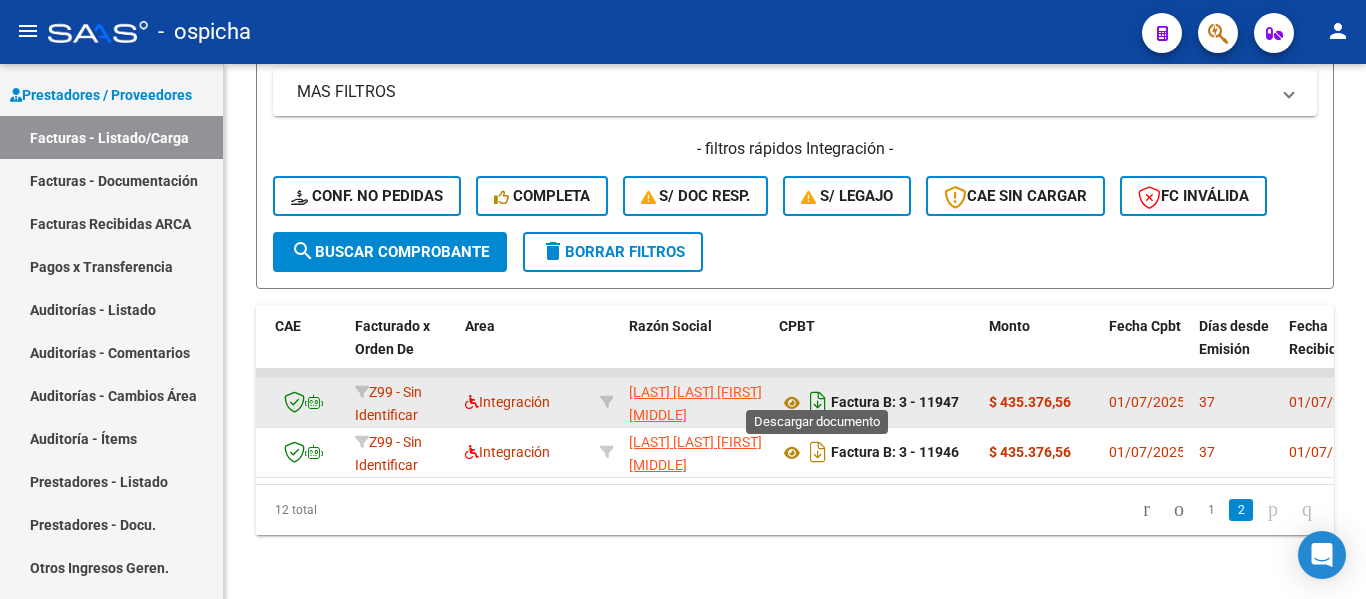 click 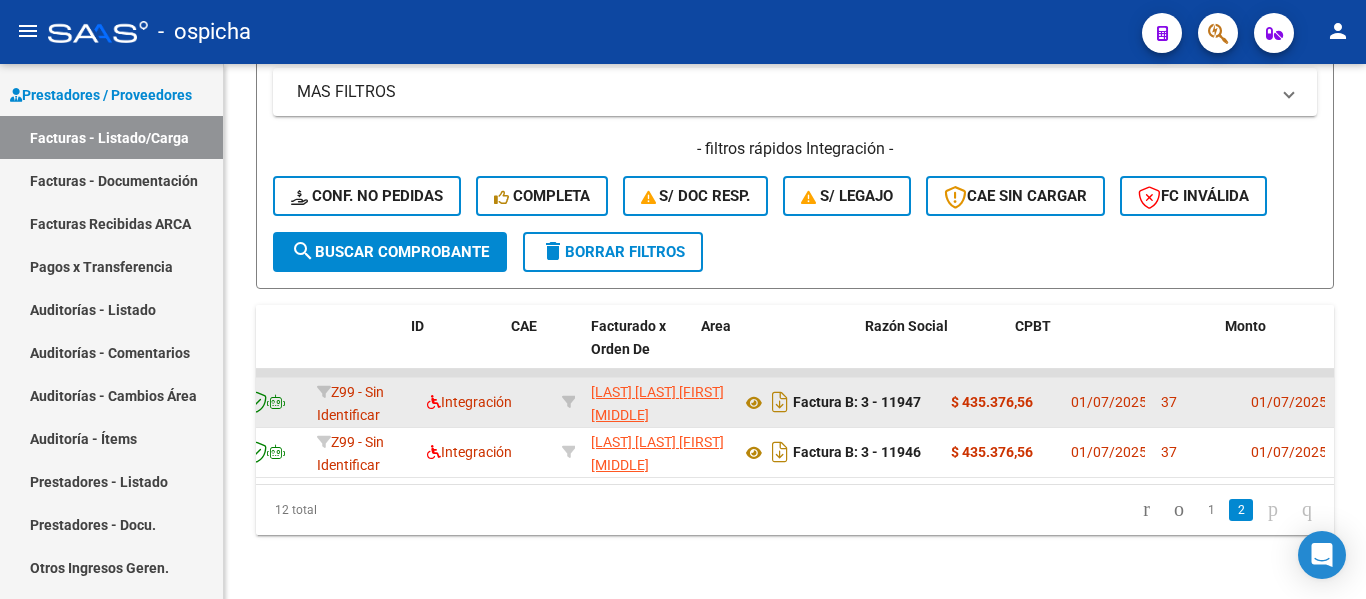 scroll, scrollTop: 0, scrollLeft: 0, axis: both 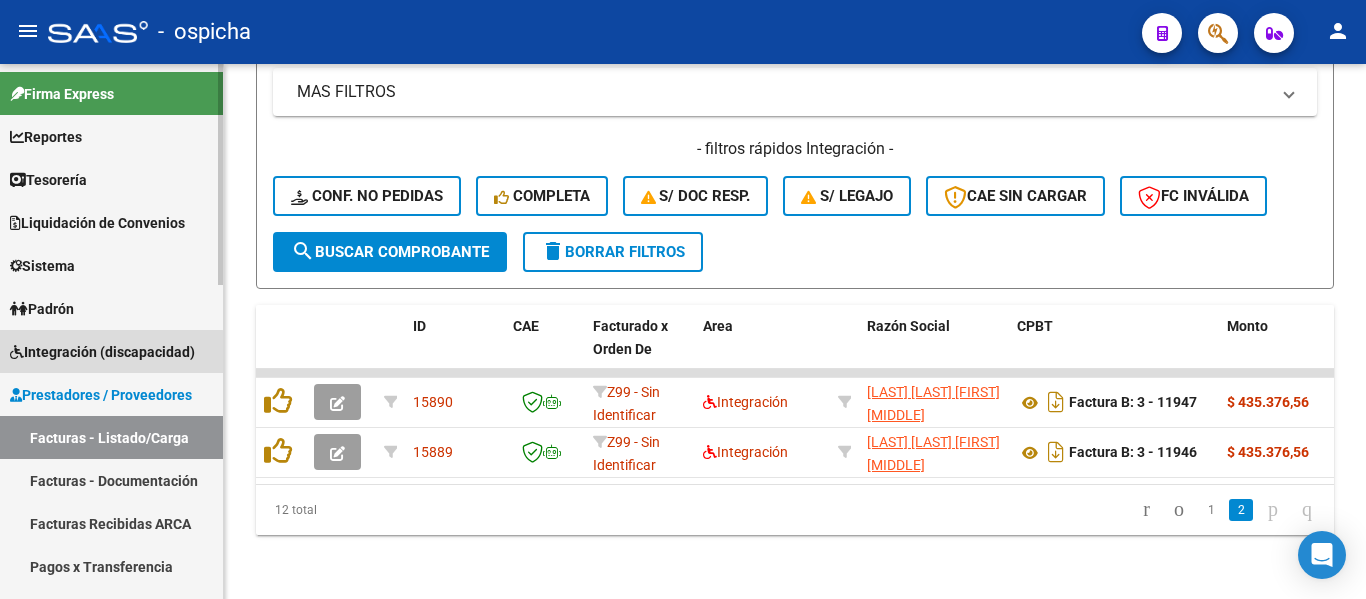 click on "Integración (discapacidad)" at bounding box center (102, 352) 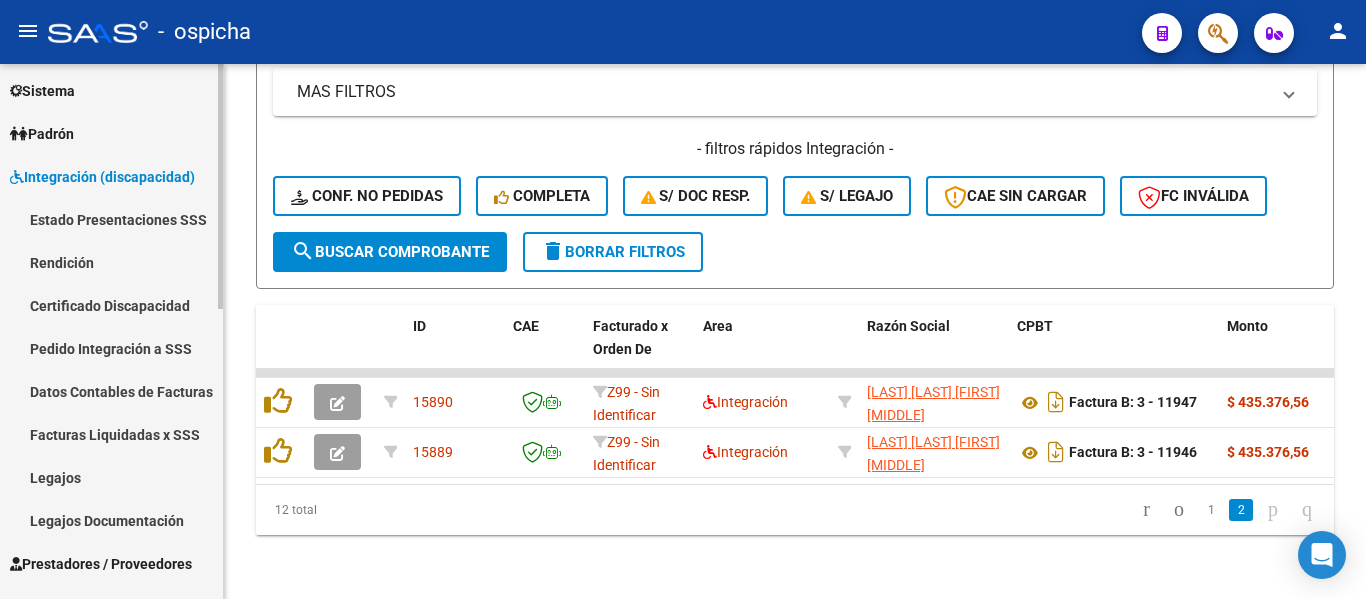 scroll, scrollTop: 200, scrollLeft: 0, axis: vertical 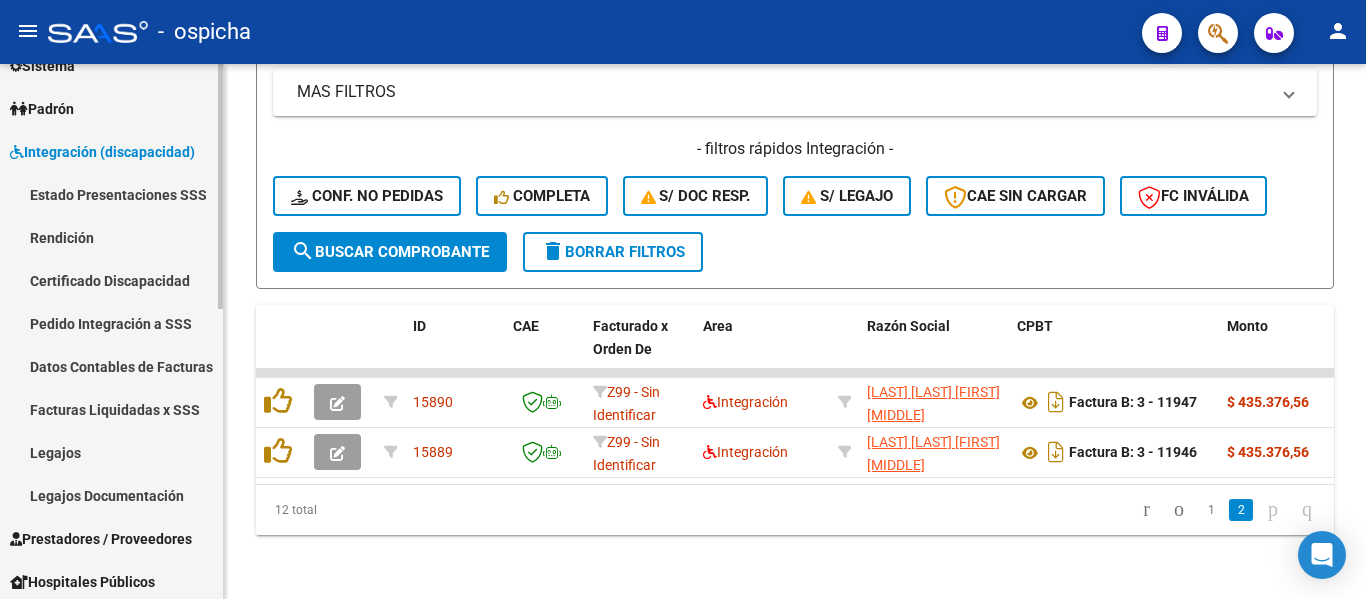 click on "Legajos" at bounding box center [111, 452] 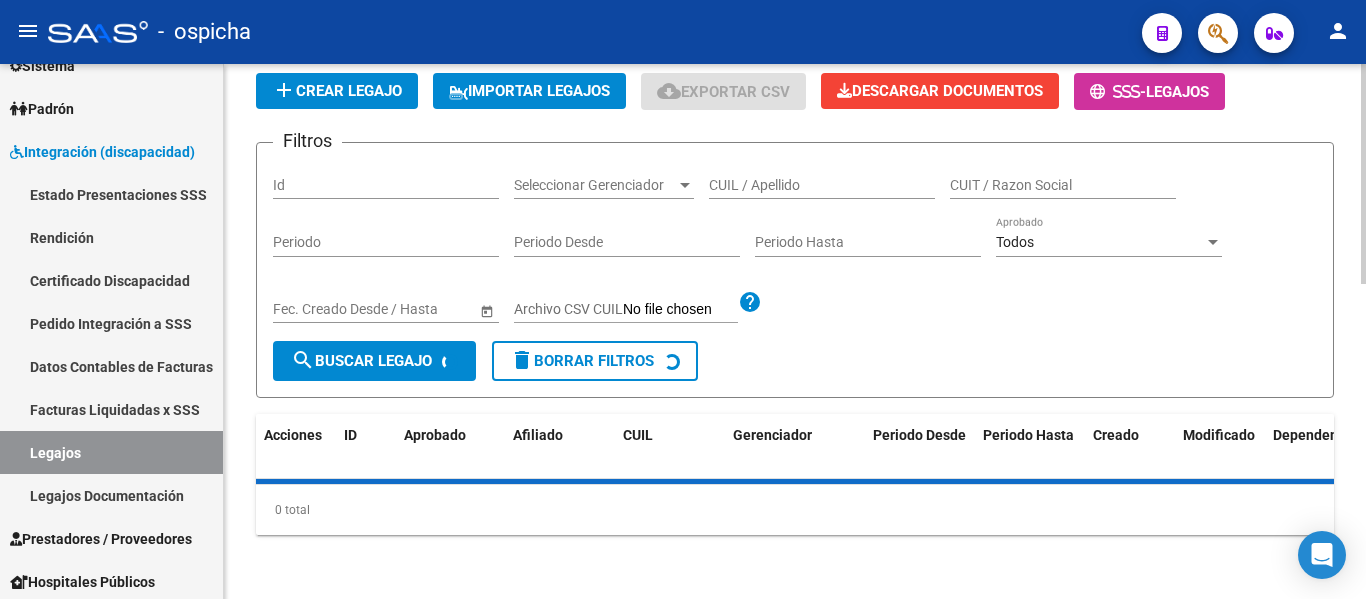 scroll, scrollTop: 0, scrollLeft: 0, axis: both 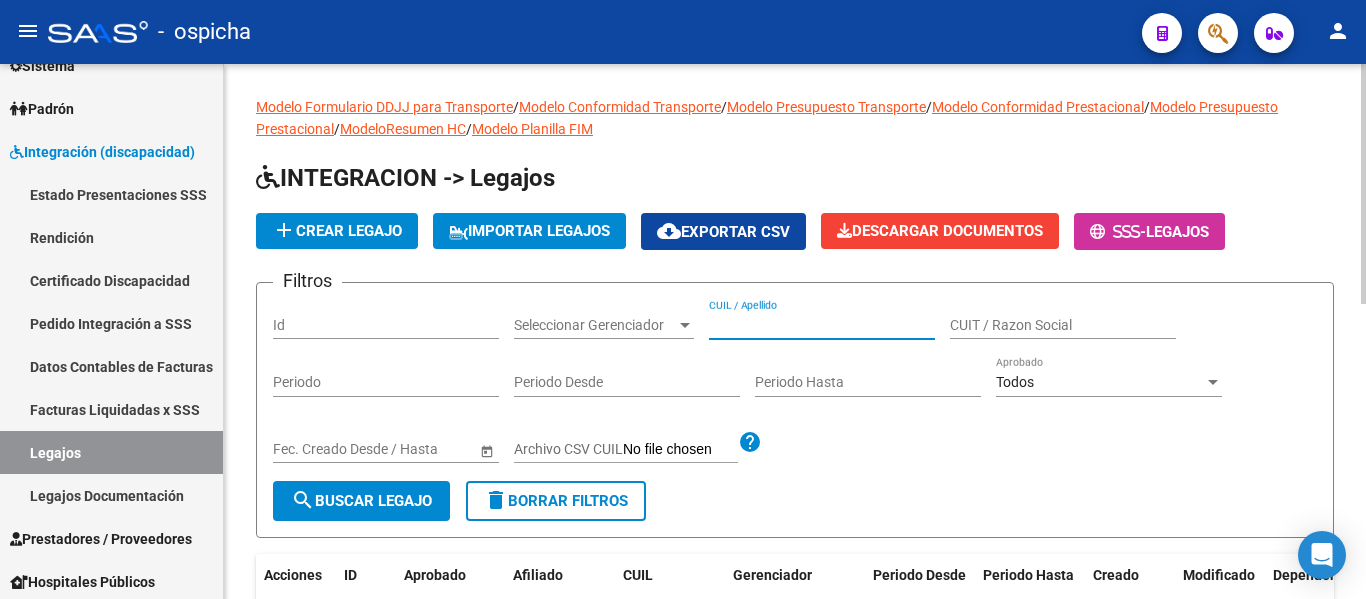 click on "CUIL / Apellido" at bounding box center [822, 325] 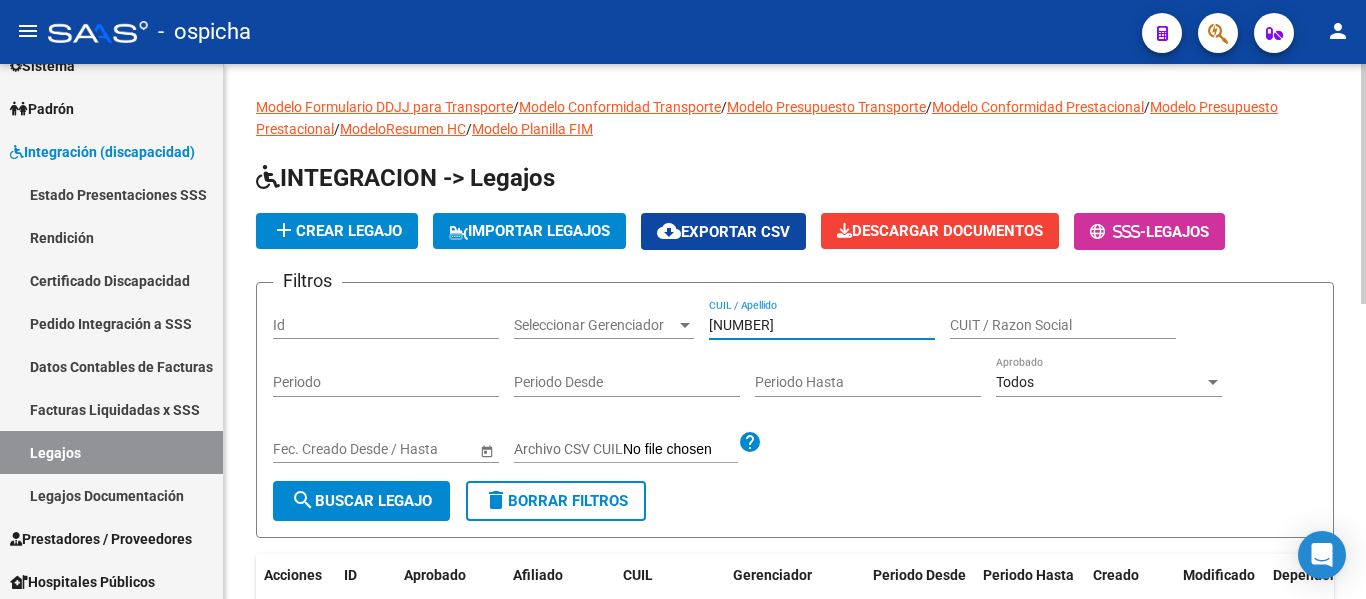 type on "[NUMBER]" 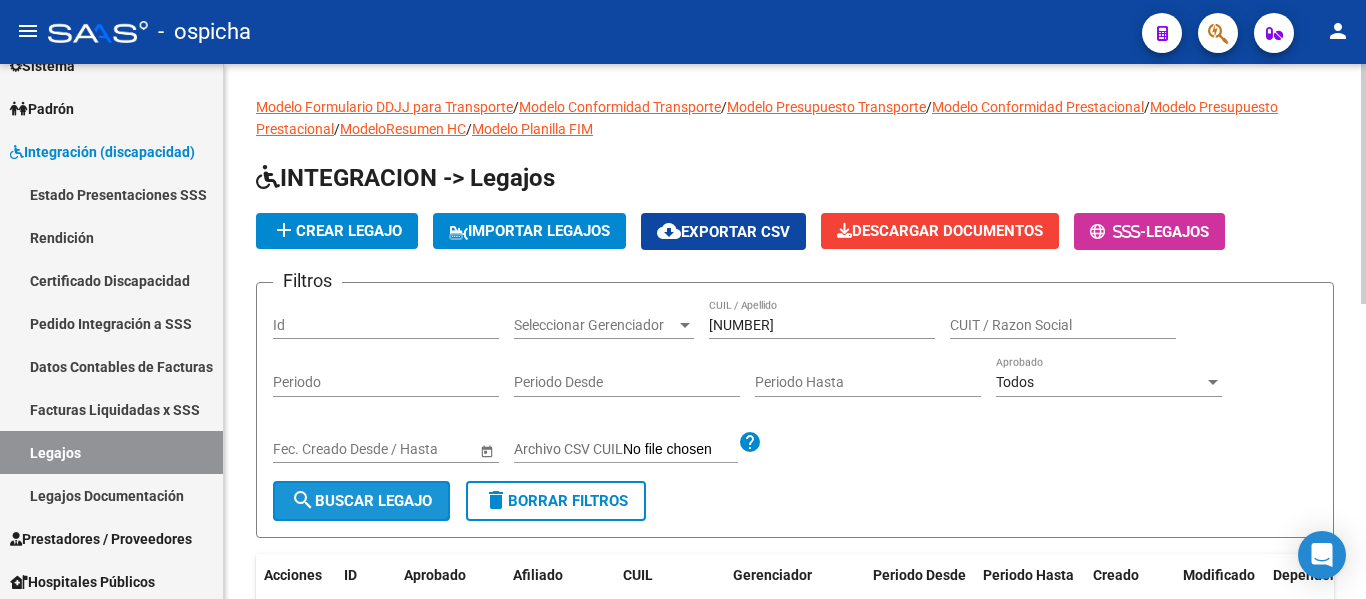 click on "search  Buscar Legajo" 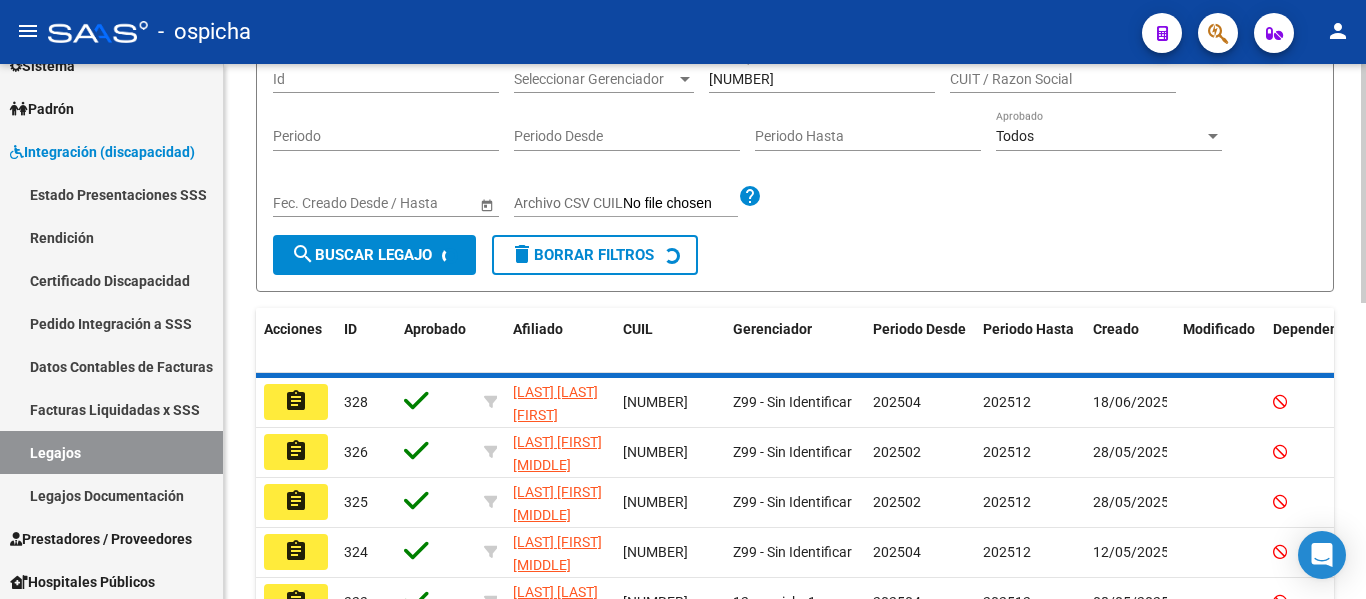 scroll, scrollTop: 186, scrollLeft: 0, axis: vertical 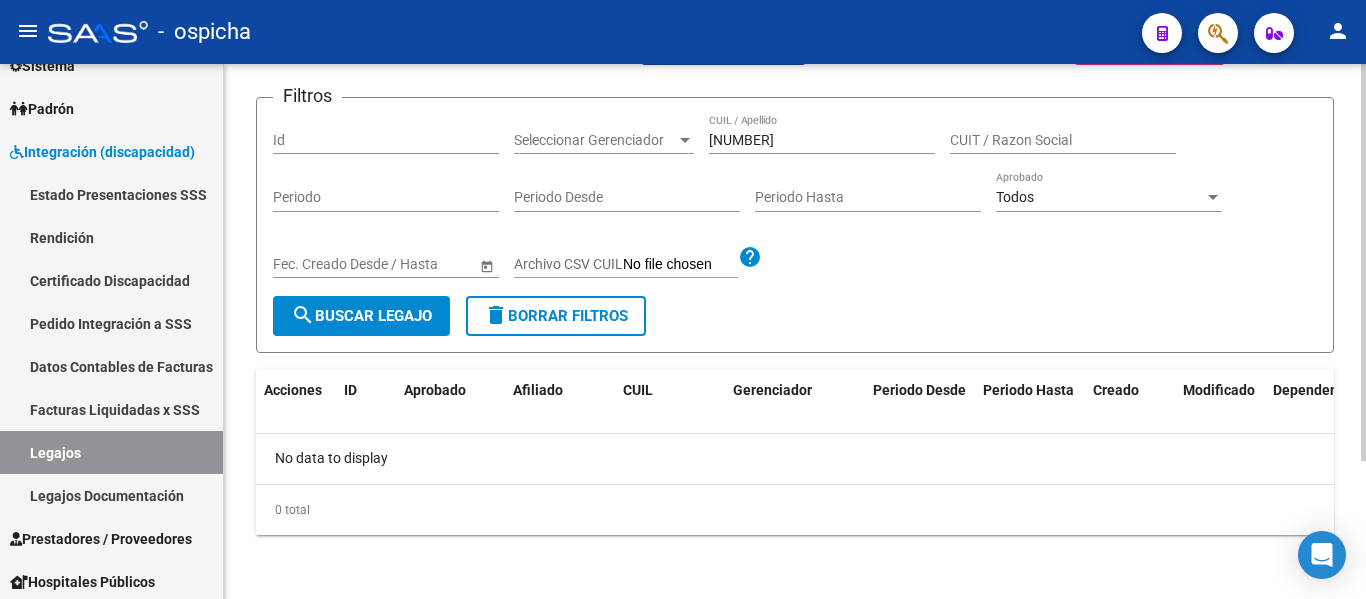 click on "search  Buscar Legajo" 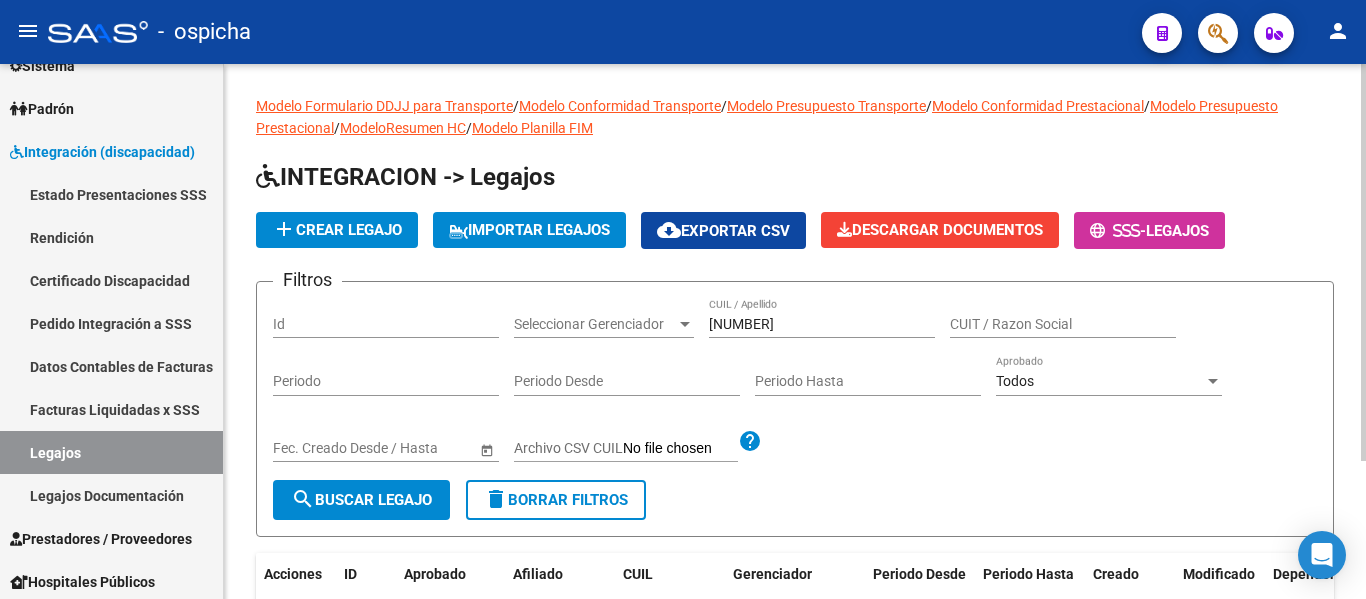 scroll, scrollTop: 0, scrollLeft: 0, axis: both 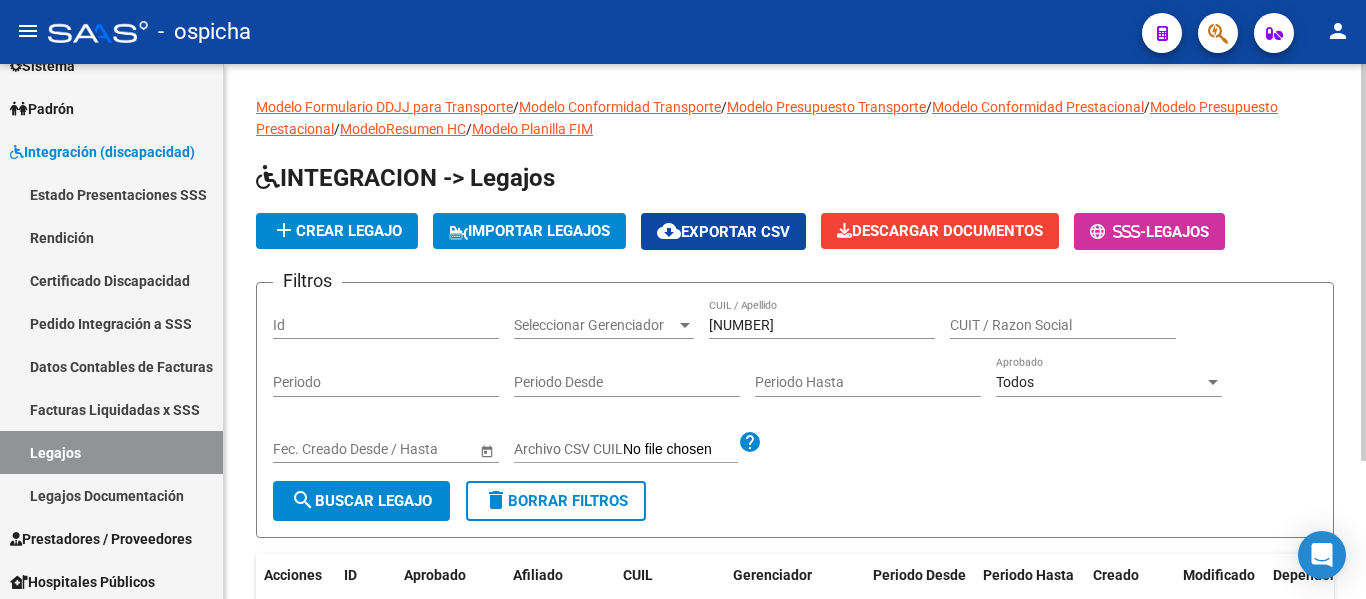 click on "[NUMBER] CUIL / Apellido" 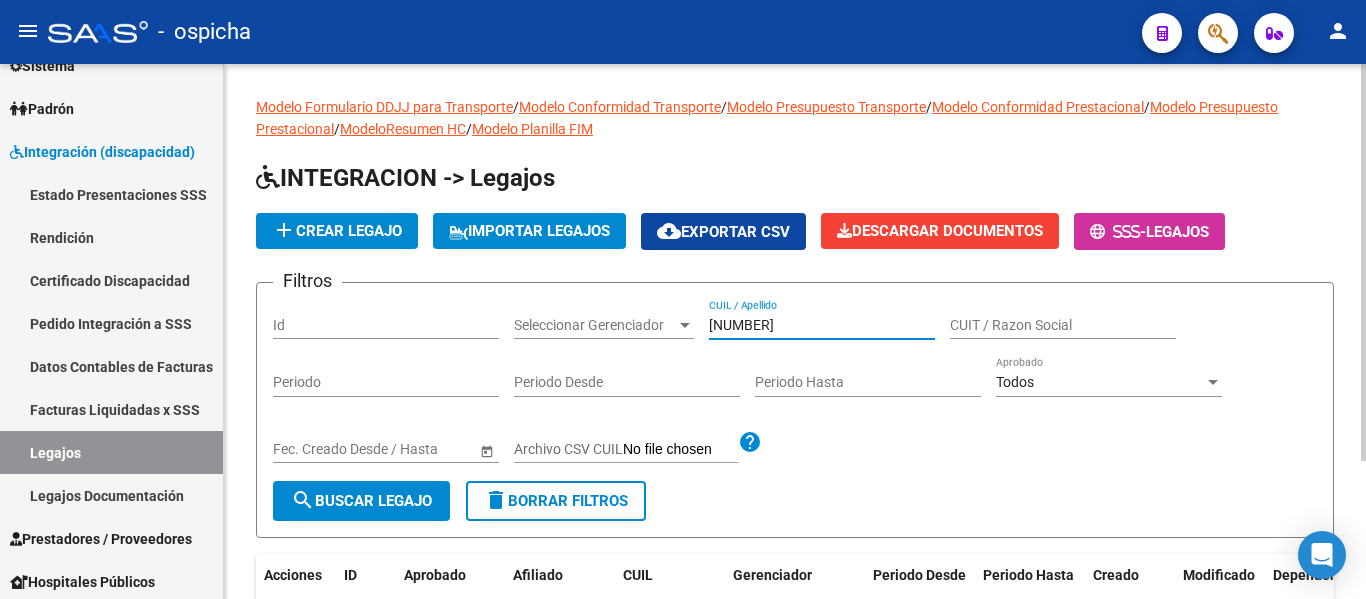 click on "[NUMBER]" at bounding box center (822, 325) 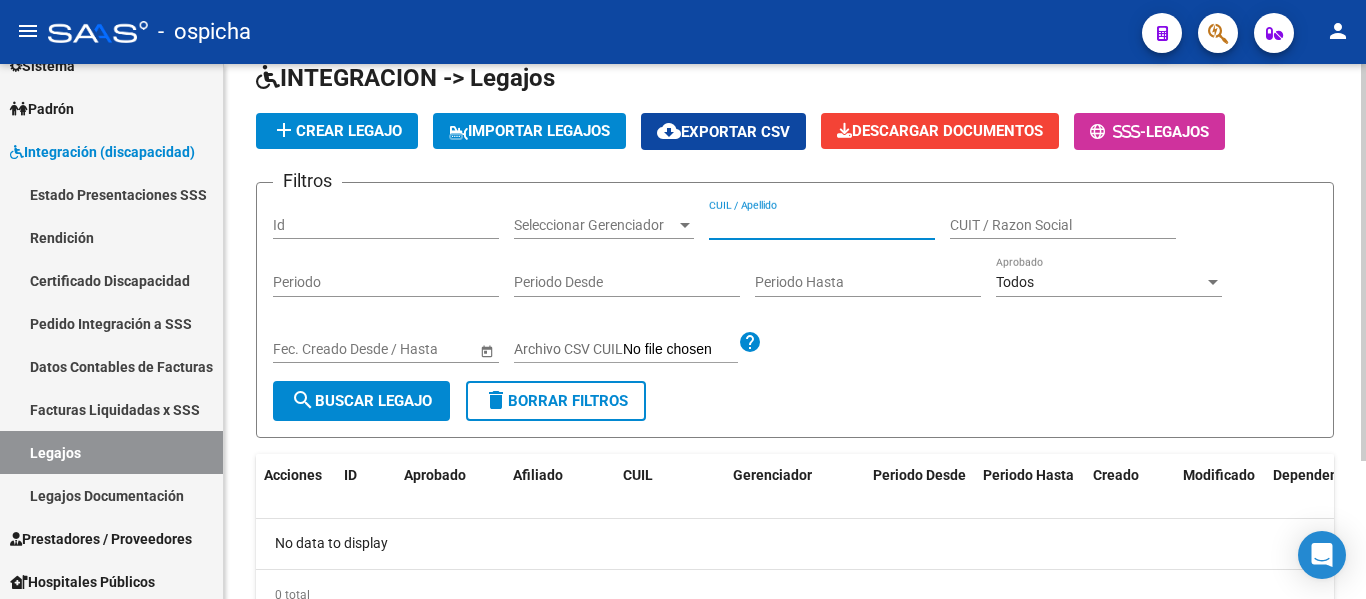 scroll, scrollTop: 0, scrollLeft: 0, axis: both 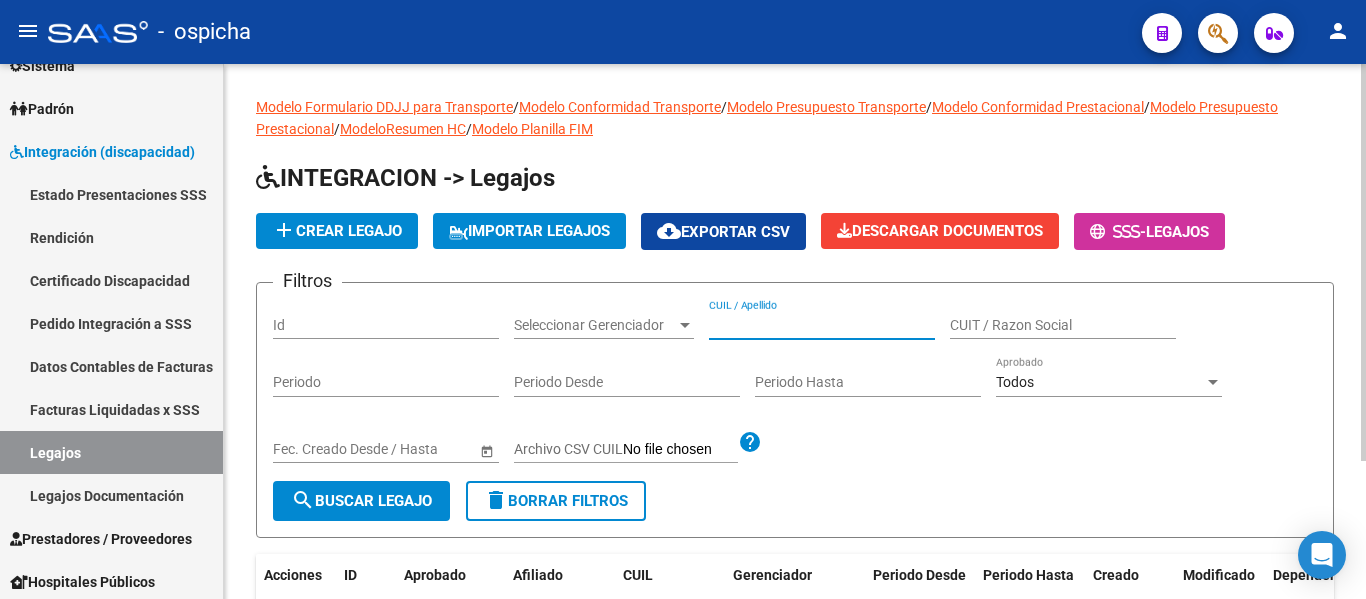 click on "CUIL / Apellido" at bounding box center (822, 325) 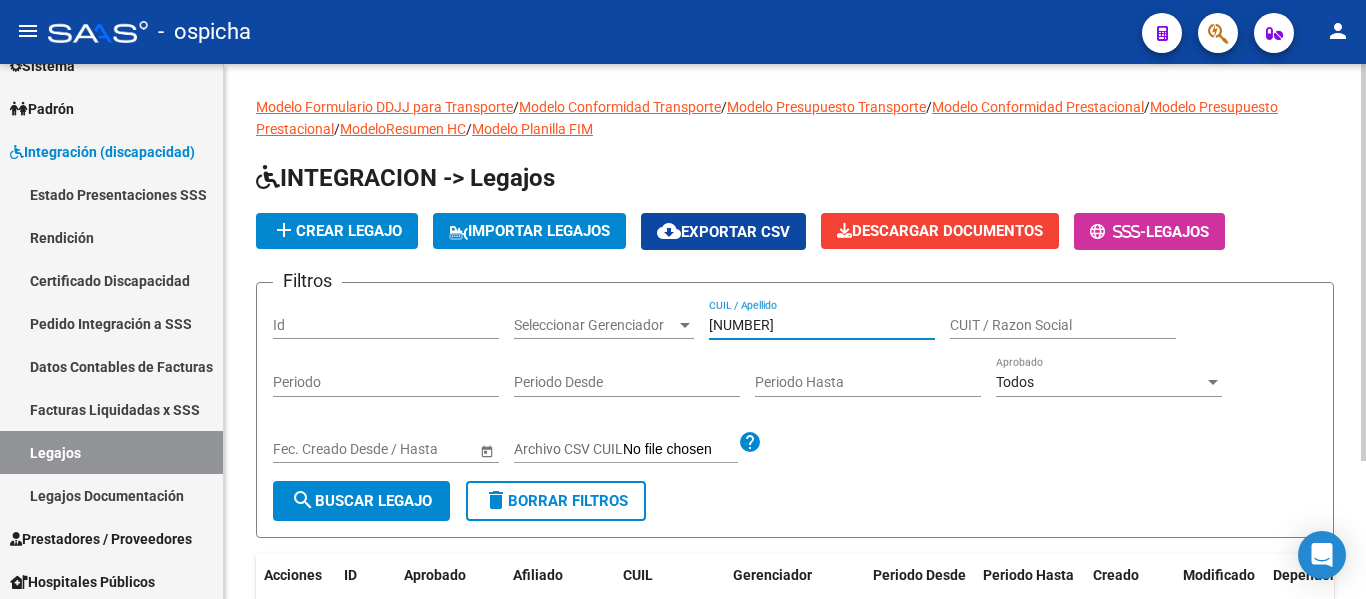 type on "[NUMBER]" 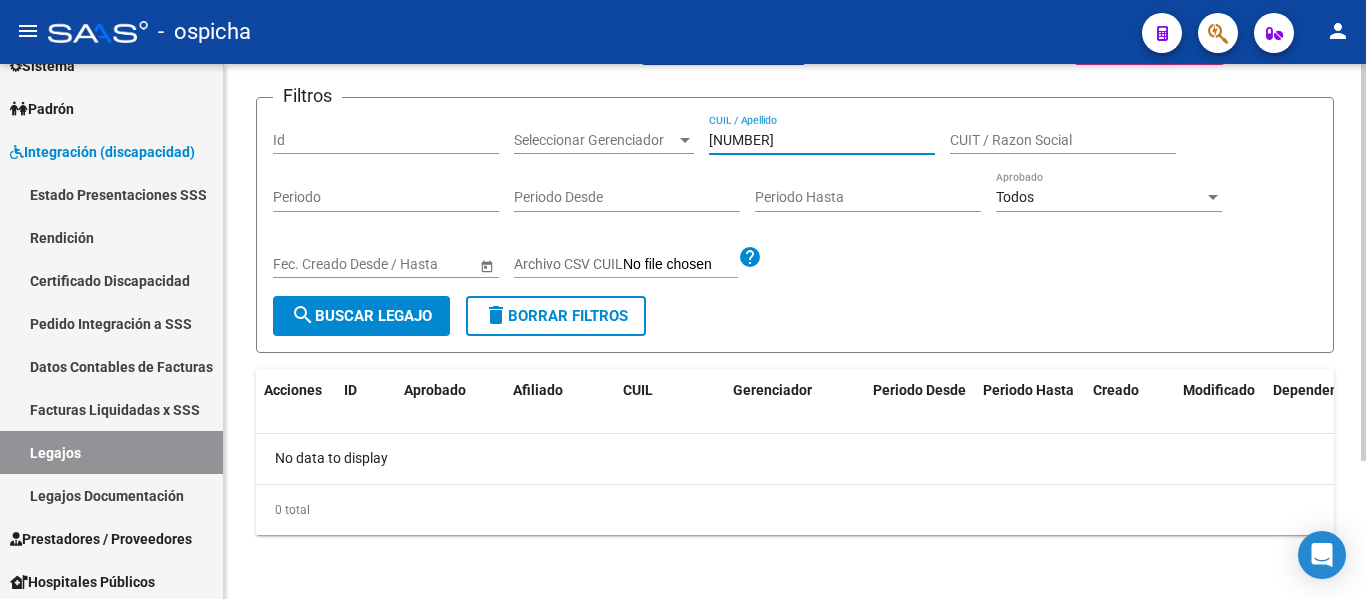 scroll, scrollTop: 0, scrollLeft: 0, axis: both 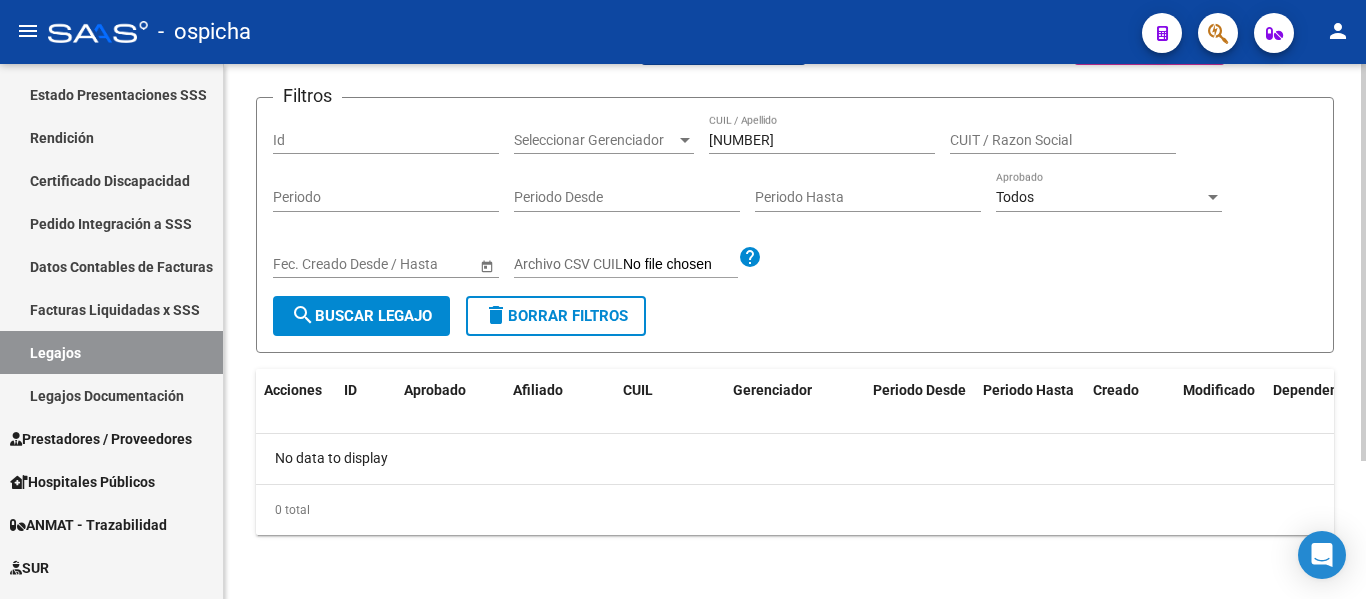 click on "No data to display" 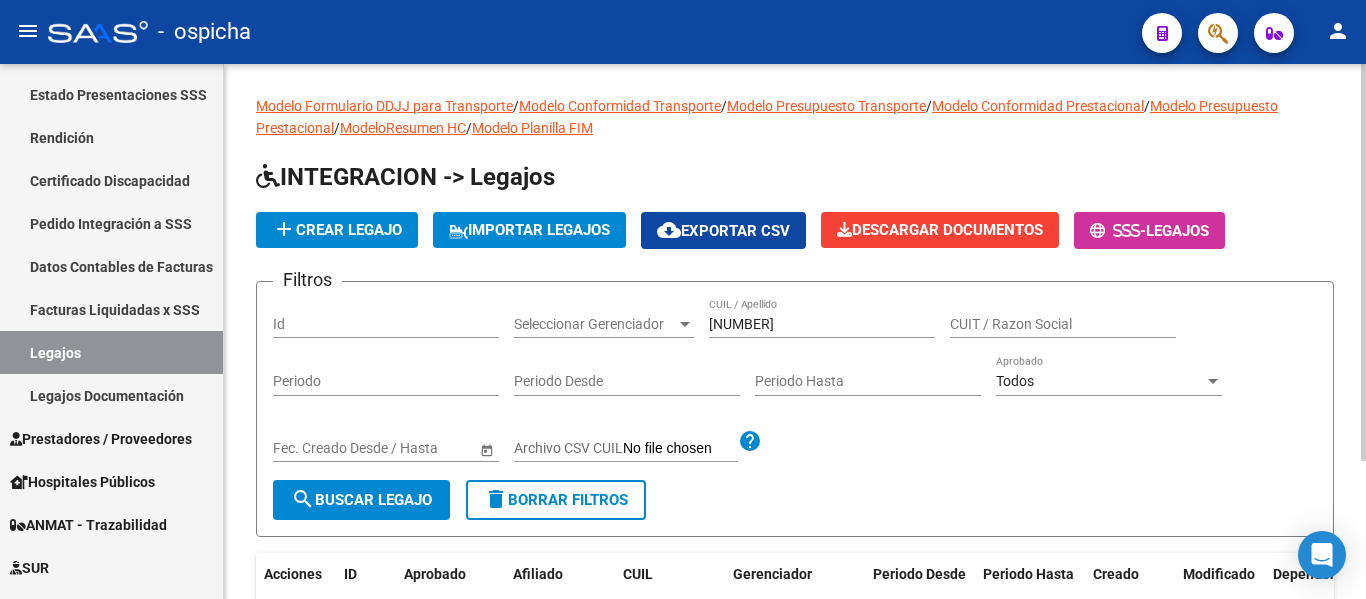 scroll, scrollTop: 0, scrollLeft: 0, axis: both 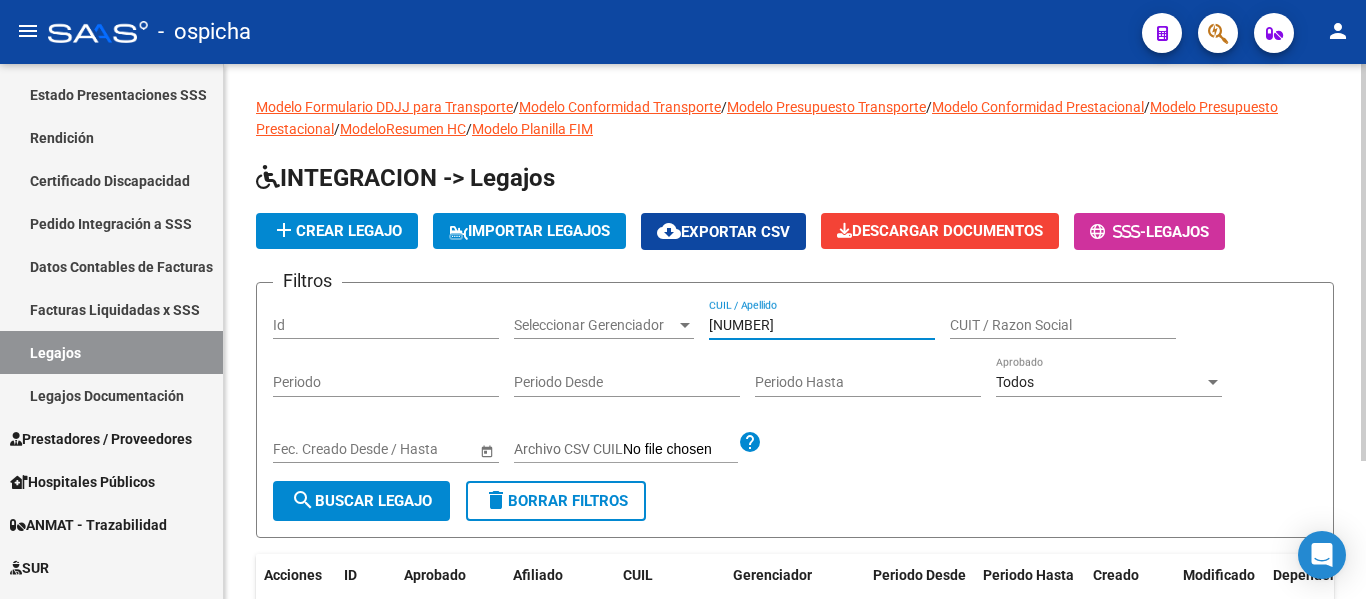 drag, startPoint x: 852, startPoint y: 322, endPoint x: 615, endPoint y: 322, distance: 237 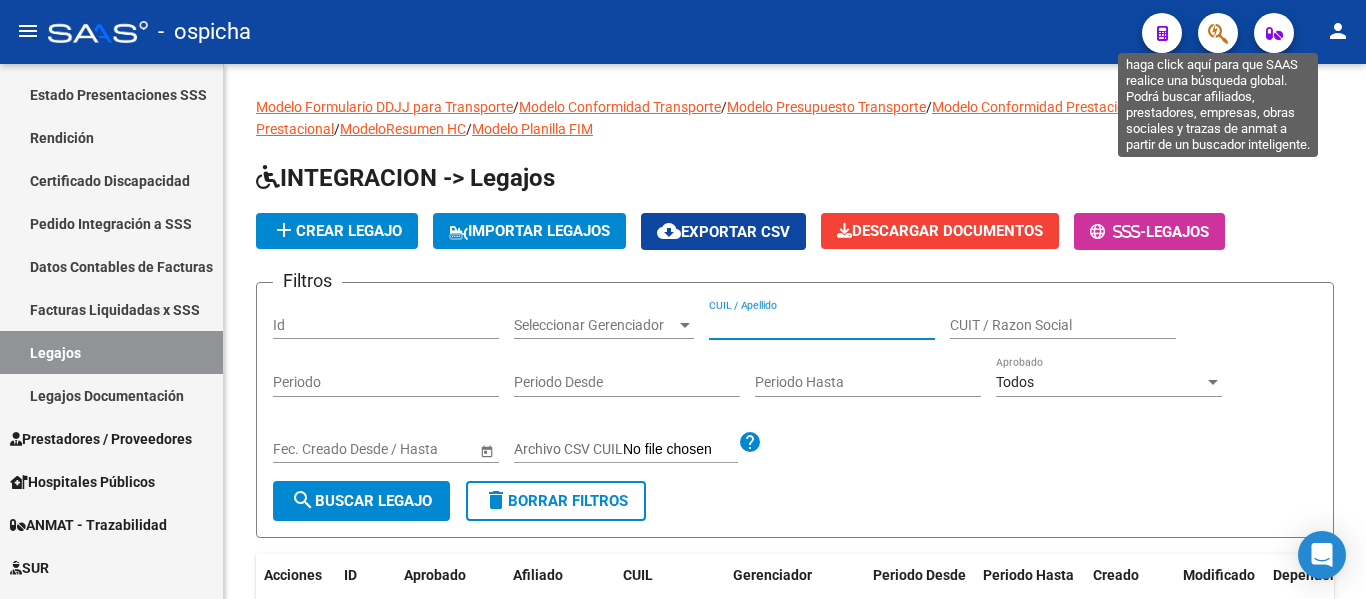 type 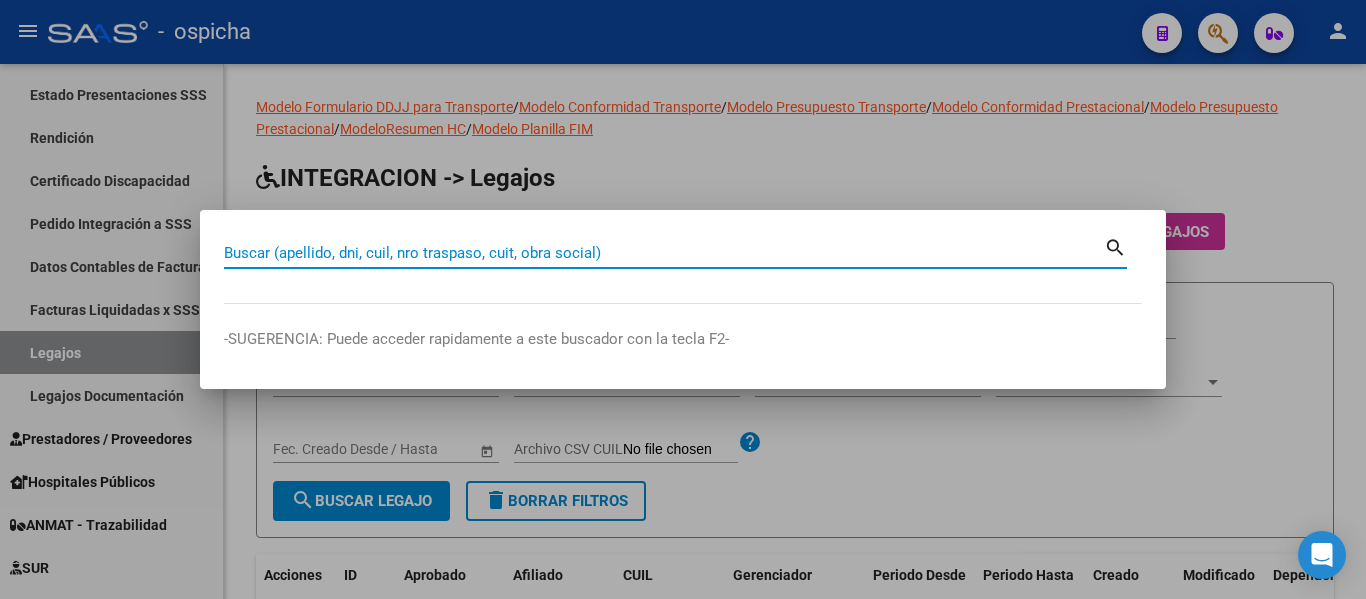 click on "Buscar (apellido, dni, cuil, nro traspaso, cuit, obra social)" at bounding box center (664, 253) 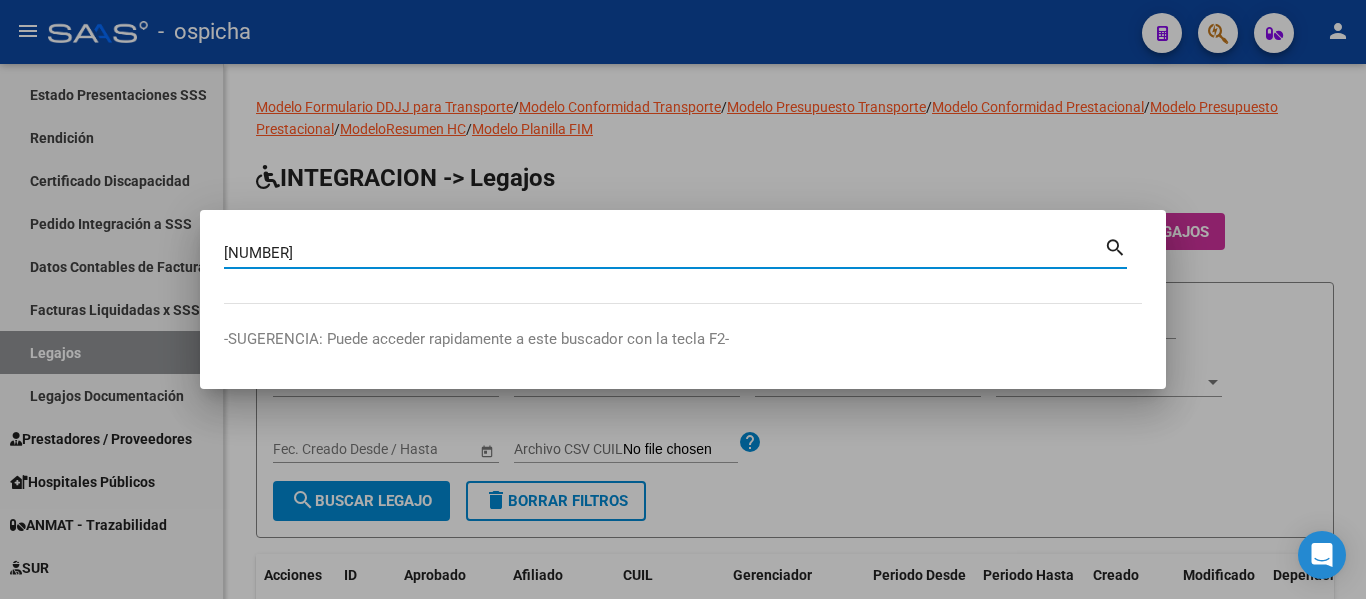 type on "[NUMBER]" 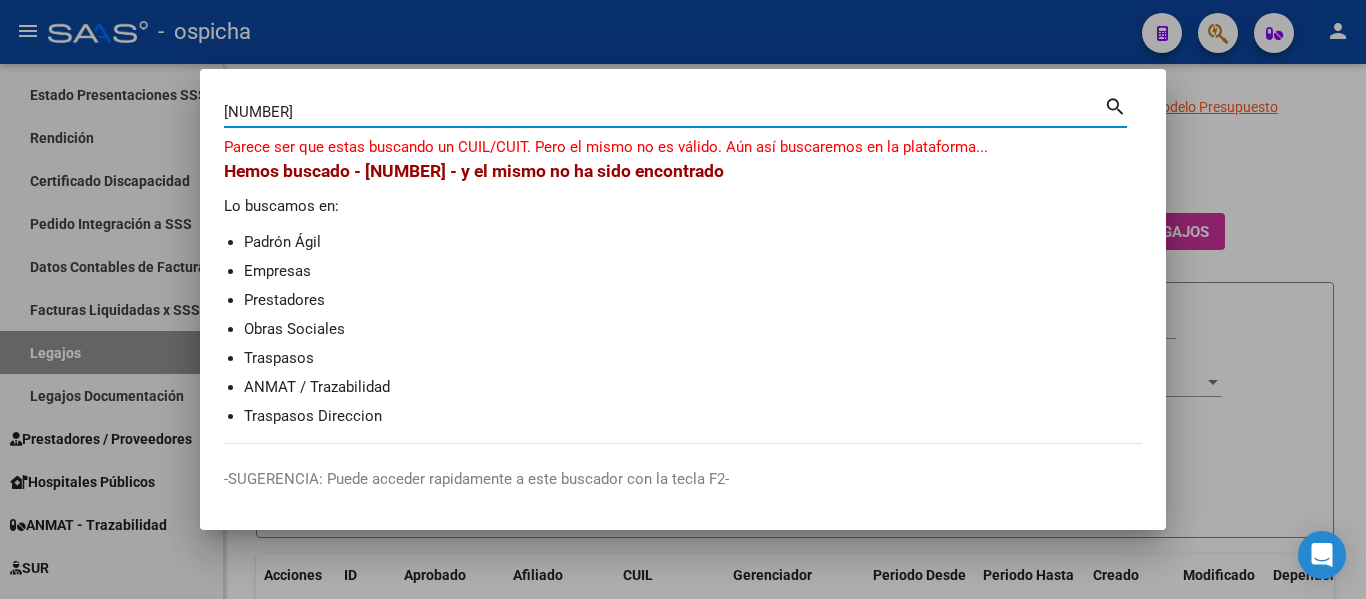 drag, startPoint x: 384, startPoint y: 110, endPoint x: 209, endPoint y: 89, distance: 176.2555 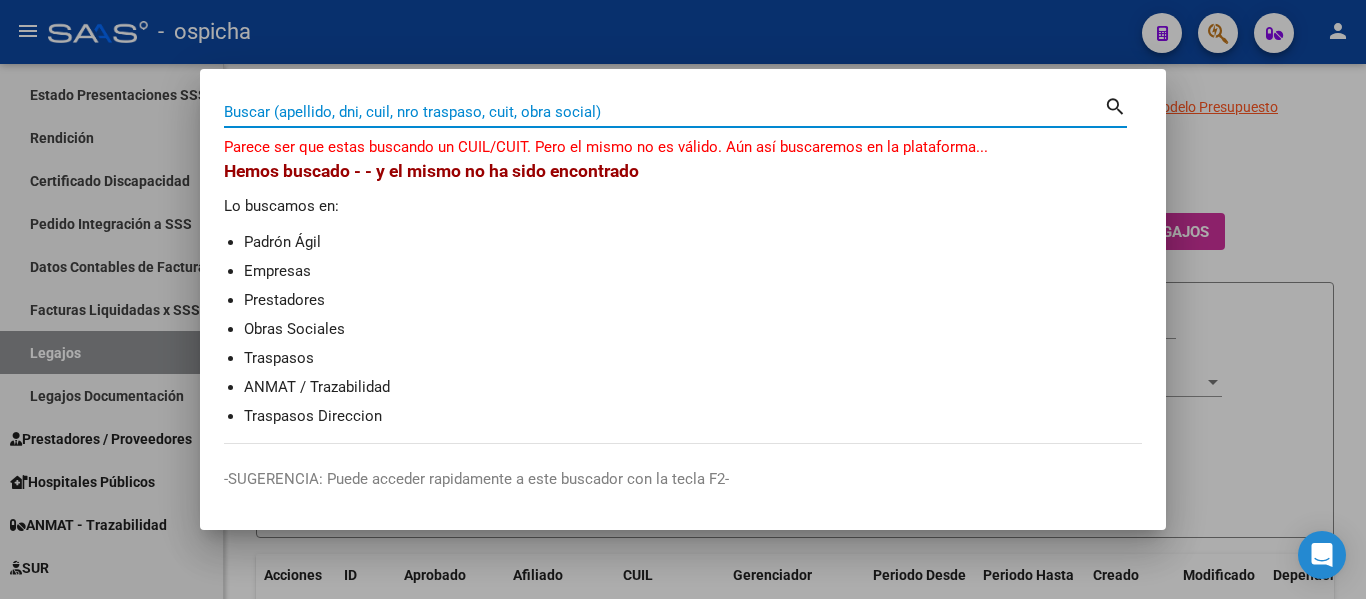 type 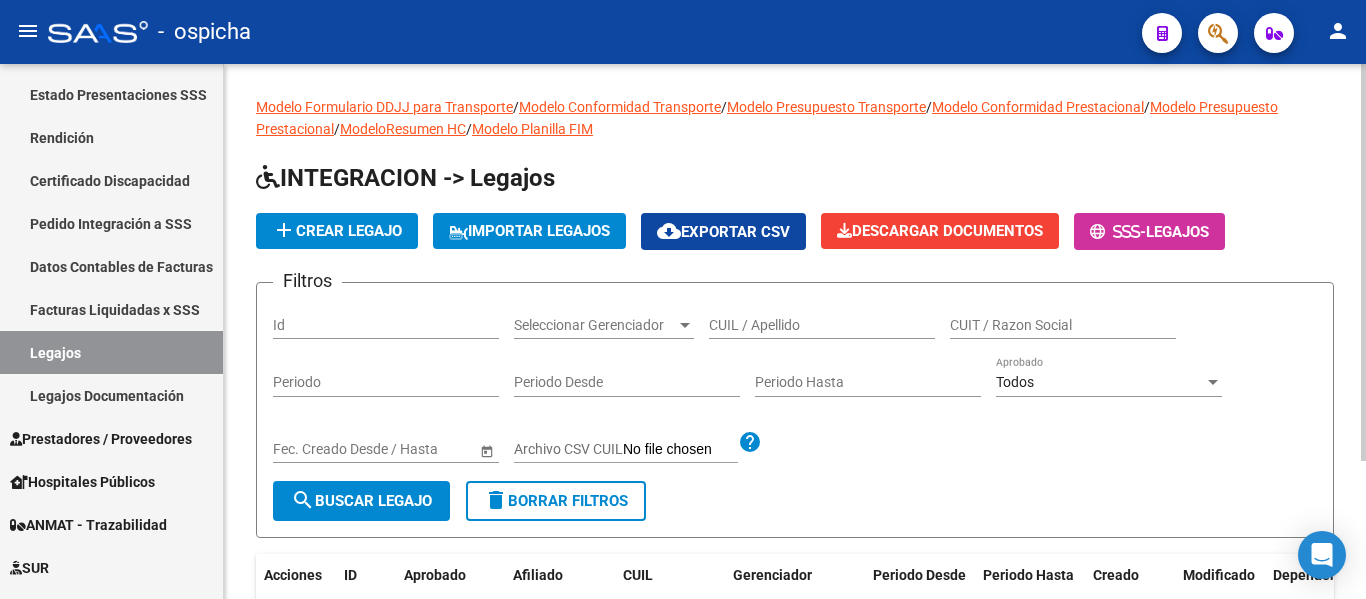 click on "CUIL / Apellido" at bounding box center (822, 325) 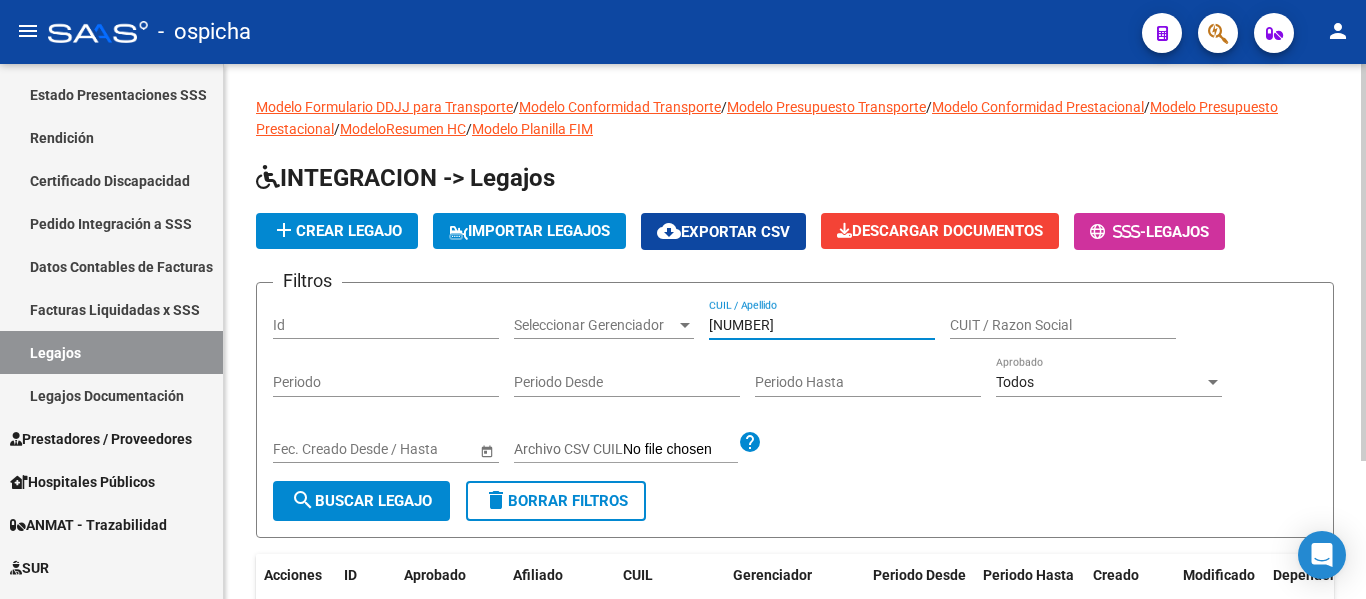 type on "[NUMBER]" 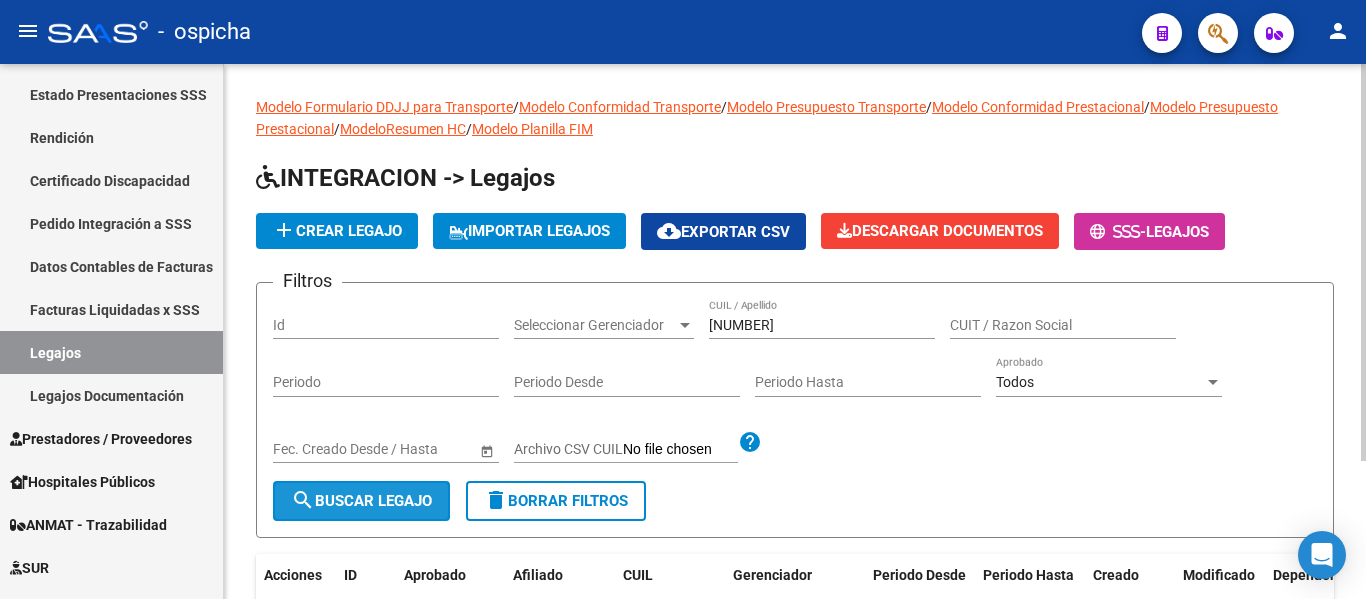 click on "search  Buscar Legajo" 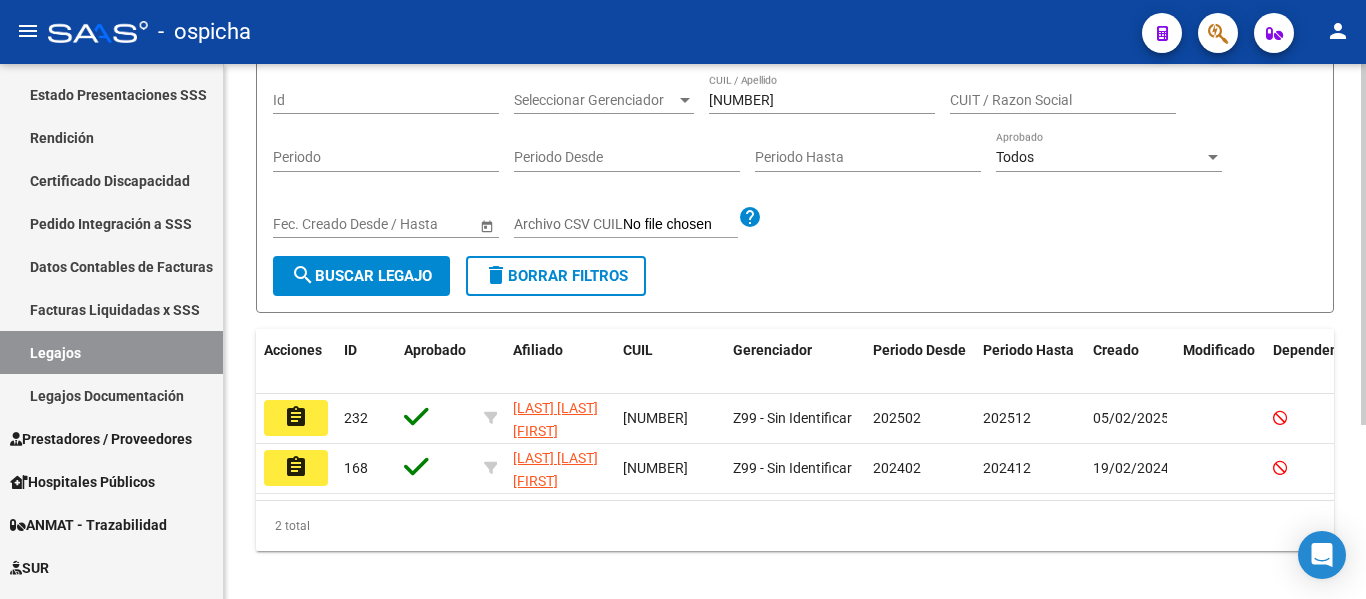 scroll, scrollTop: 258, scrollLeft: 0, axis: vertical 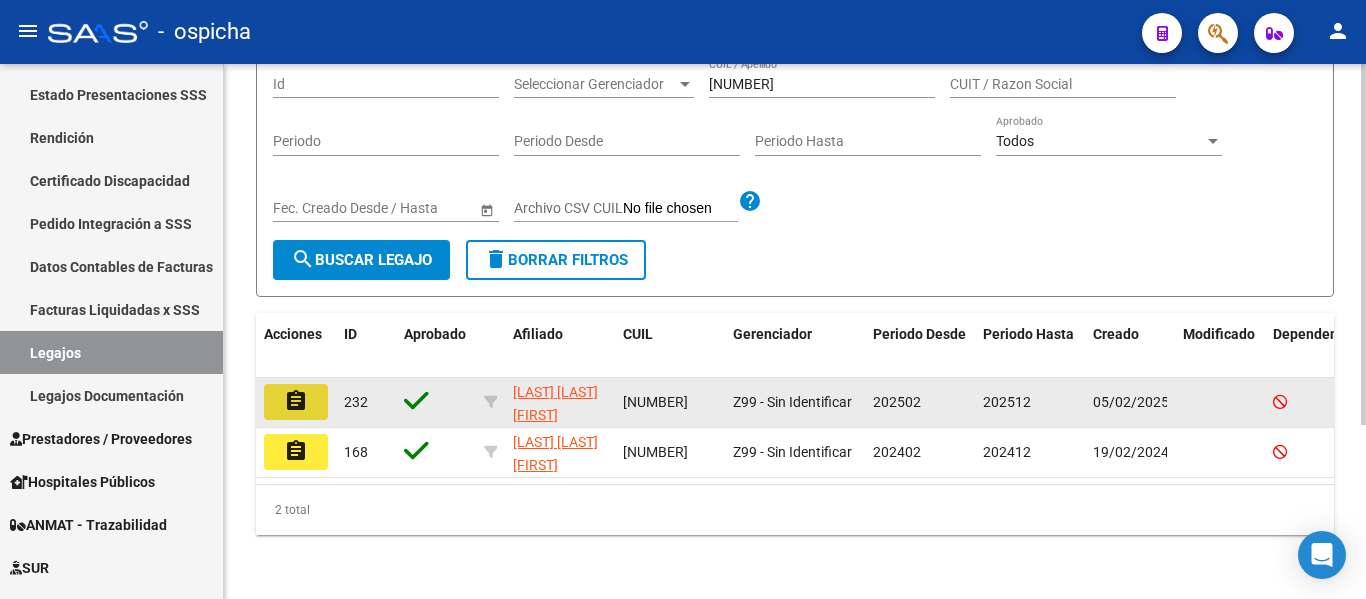 click on "assignment" 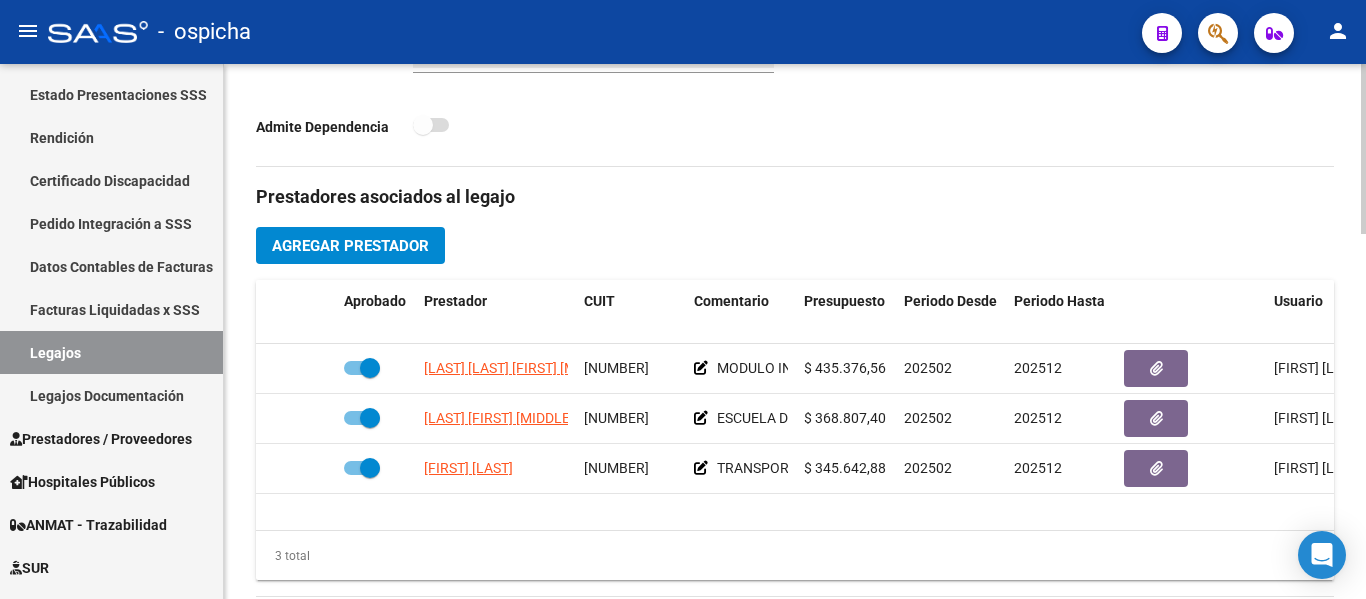 scroll, scrollTop: 700, scrollLeft: 0, axis: vertical 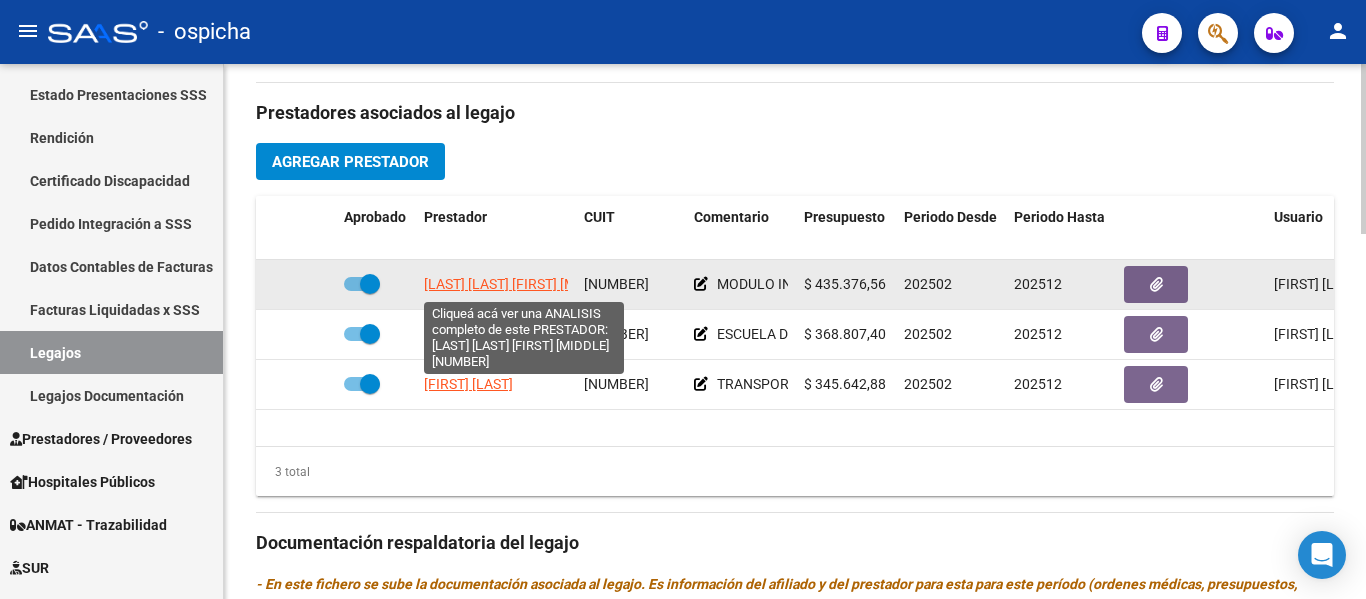 click on "[LAST] [LAST] [FIRST] [MIDDLE]" 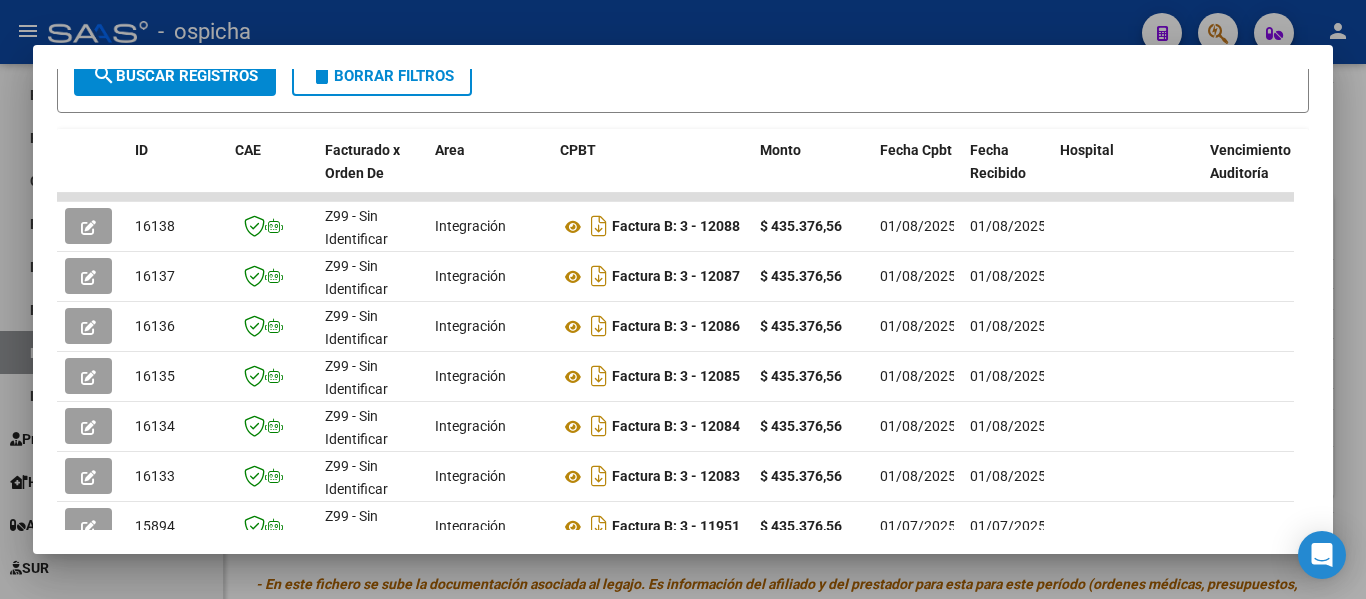 scroll, scrollTop: 460, scrollLeft: 0, axis: vertical 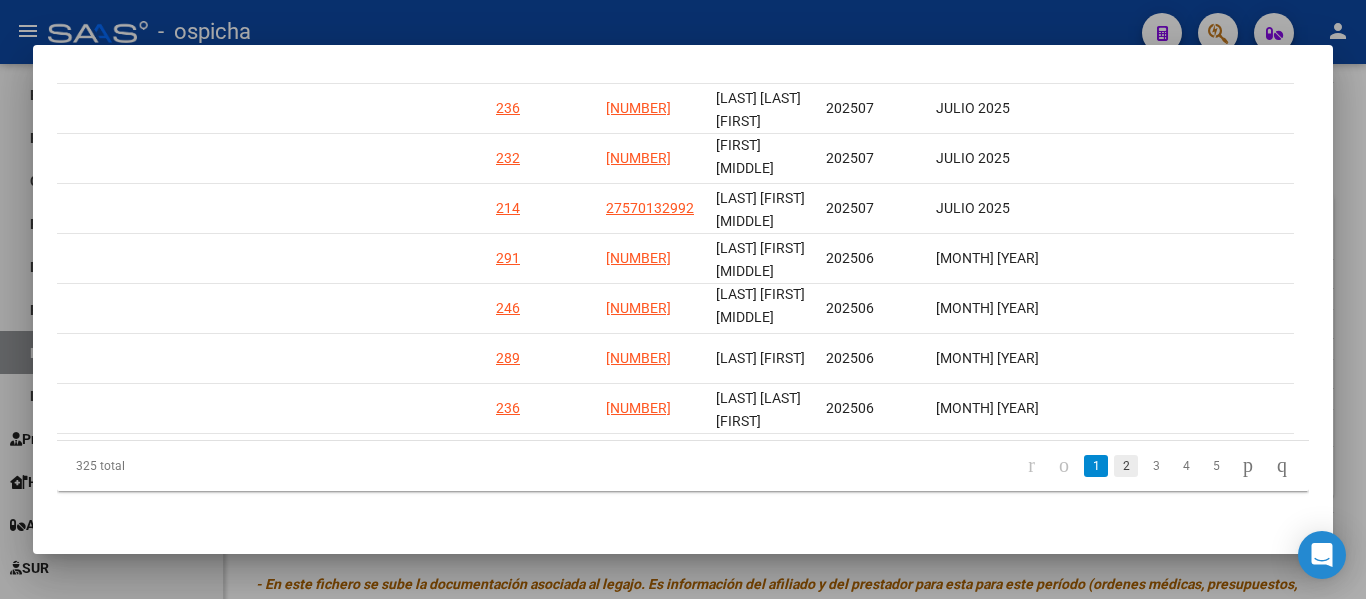 click on "2" 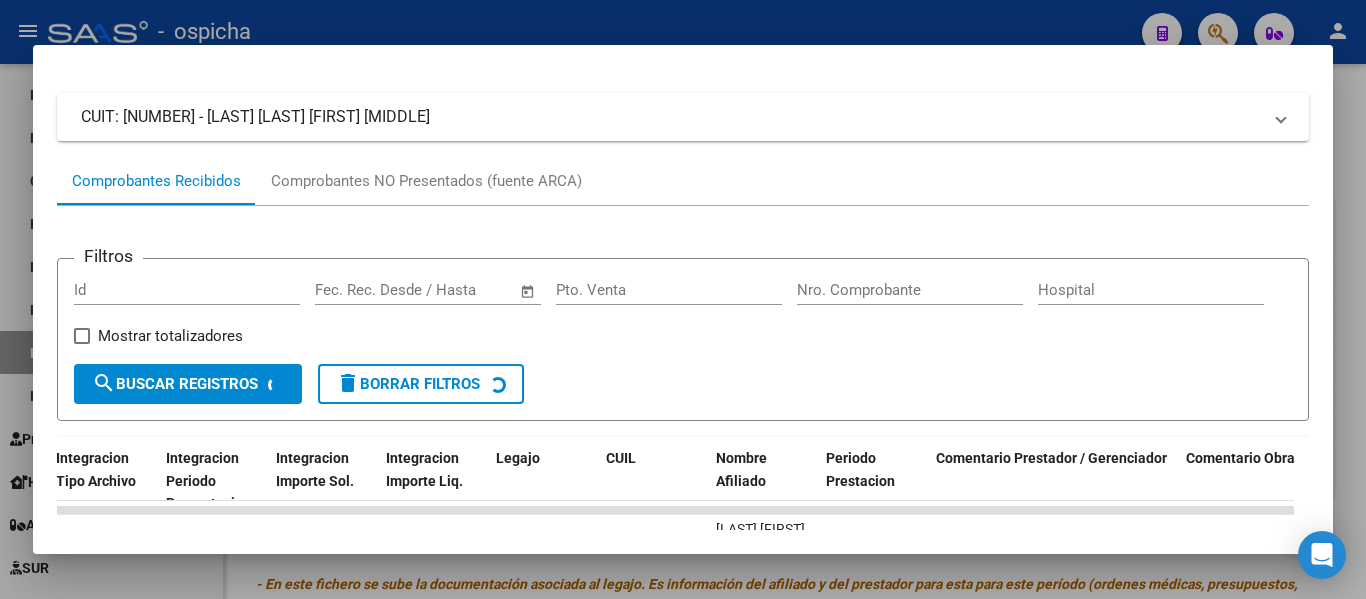 scroll, scrollTop: 560, scrollLeft: 0, axis: vertical 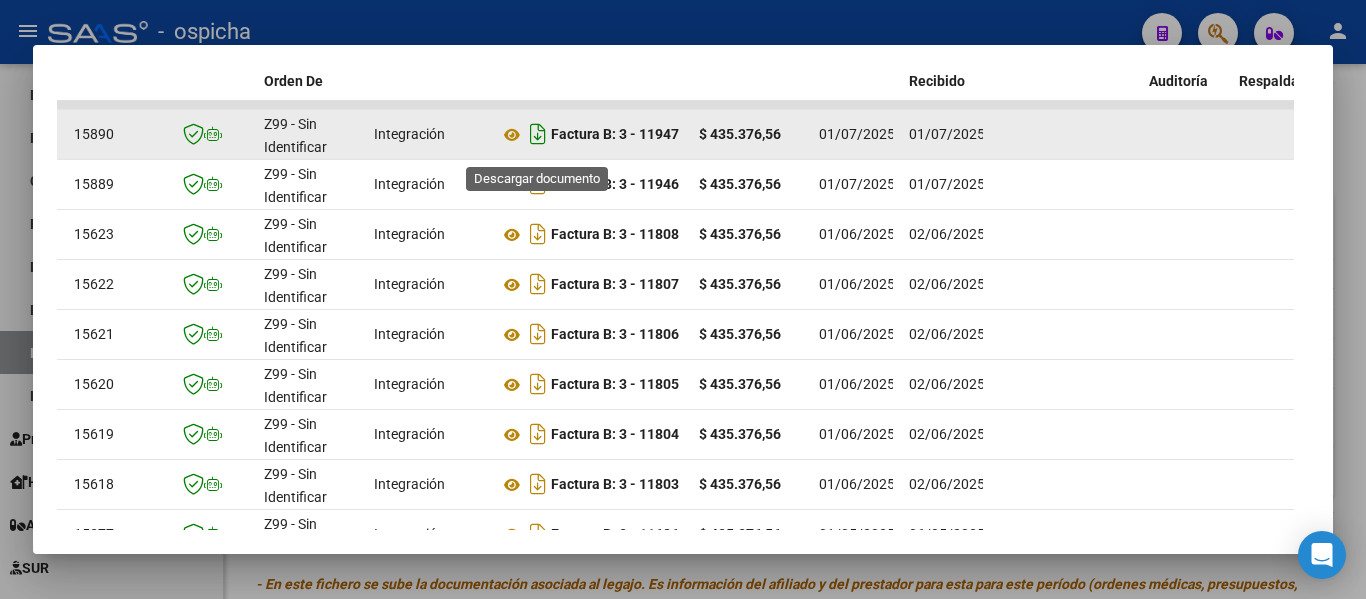click 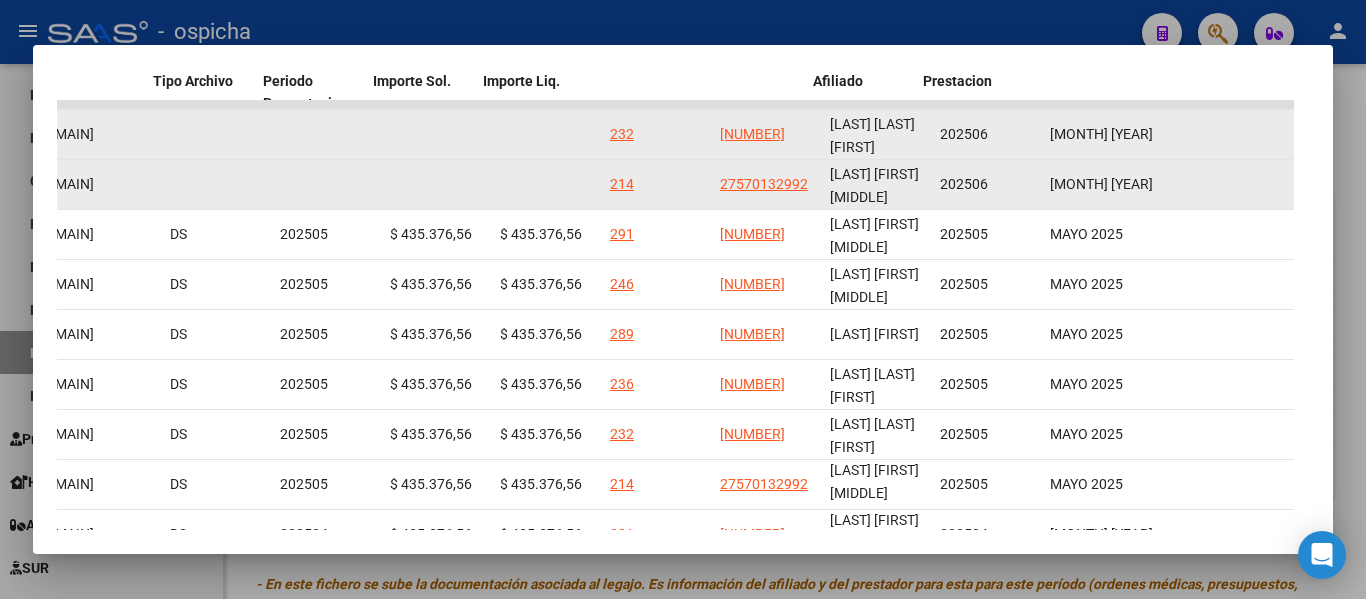 scroll, scrollTop: 0, scrollLeft: 2643, axis: horizontal 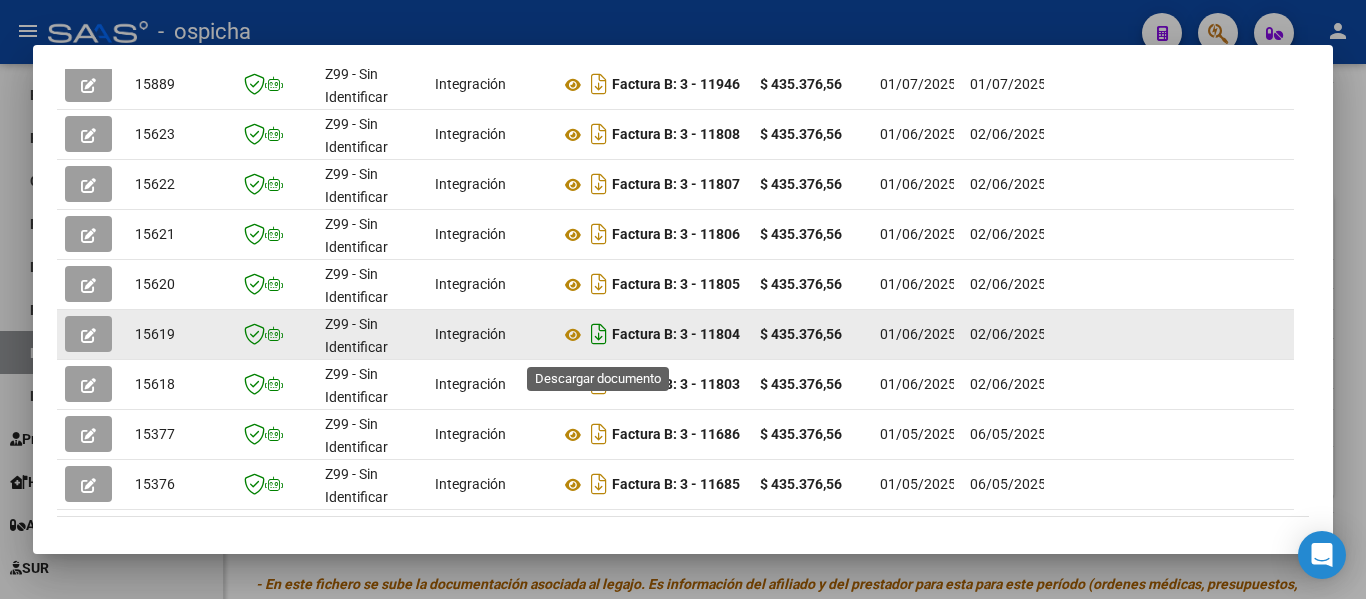 click 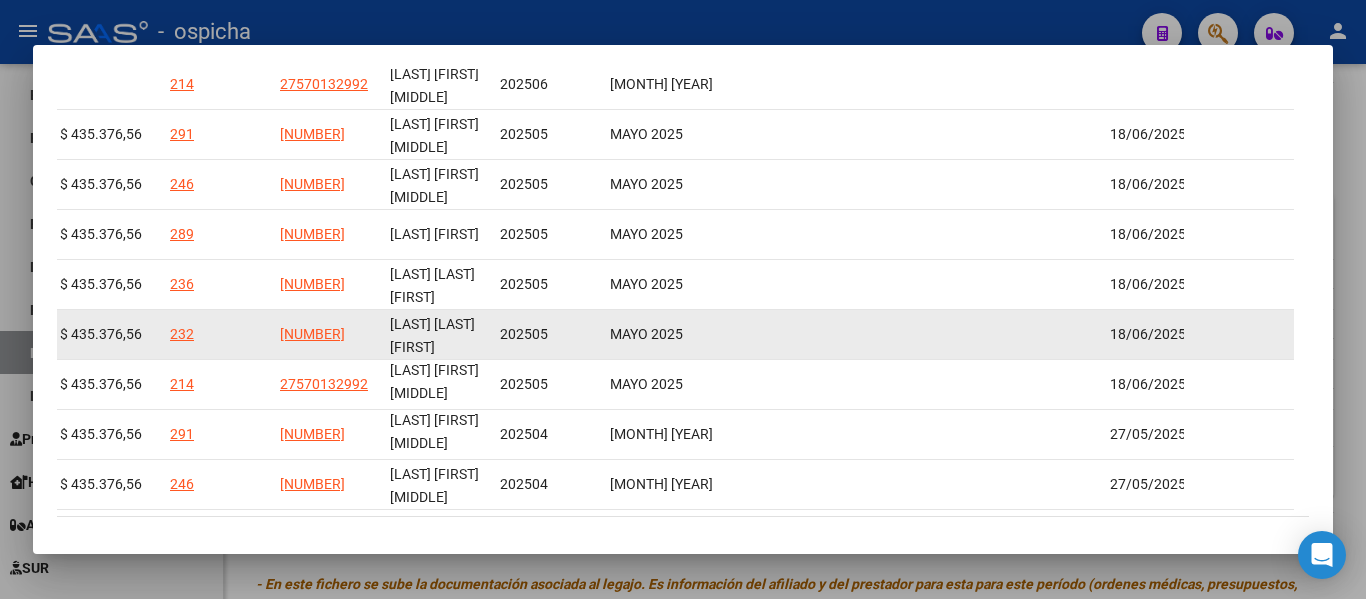 scroll, scrollTop: 0, scrollLeft: 3066, axis: horizontal 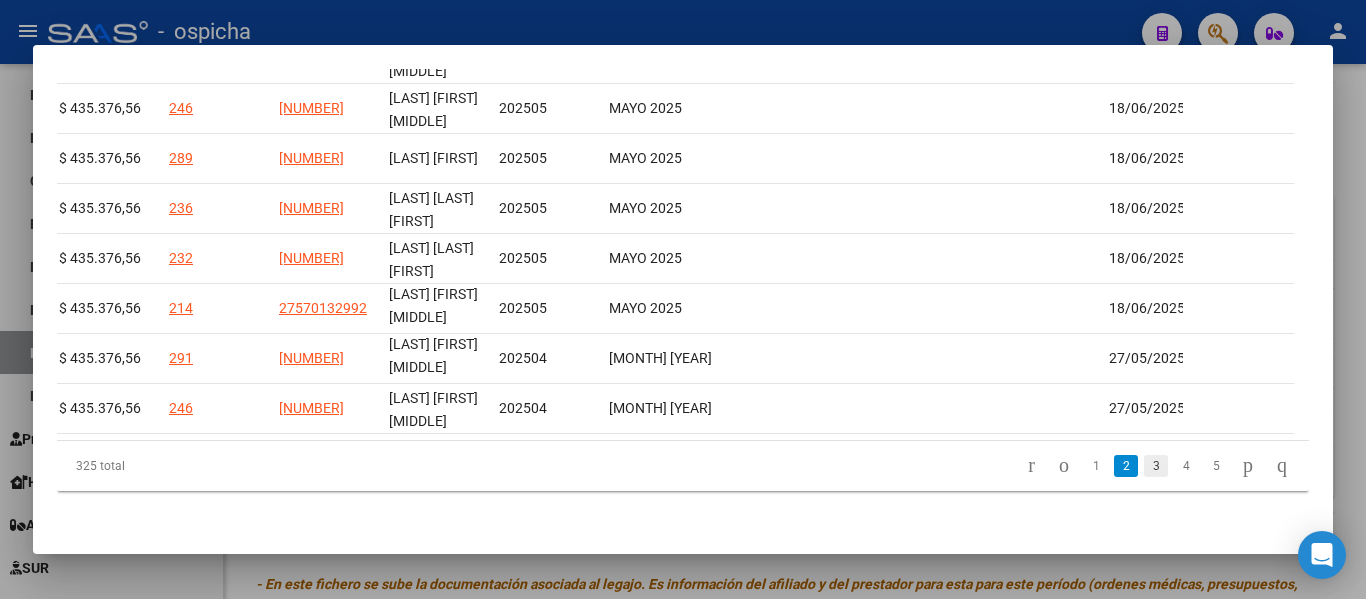 click on "3" 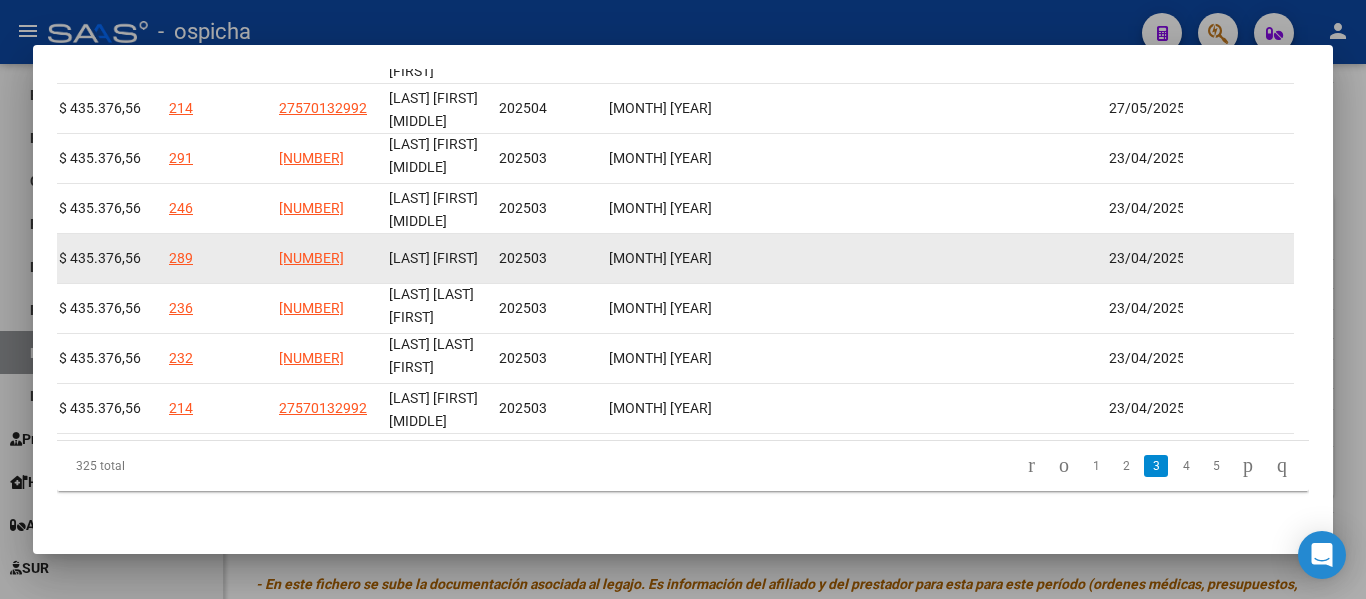 scroll, scrollTop: 26, scrollLeft: 0, axis: vertical 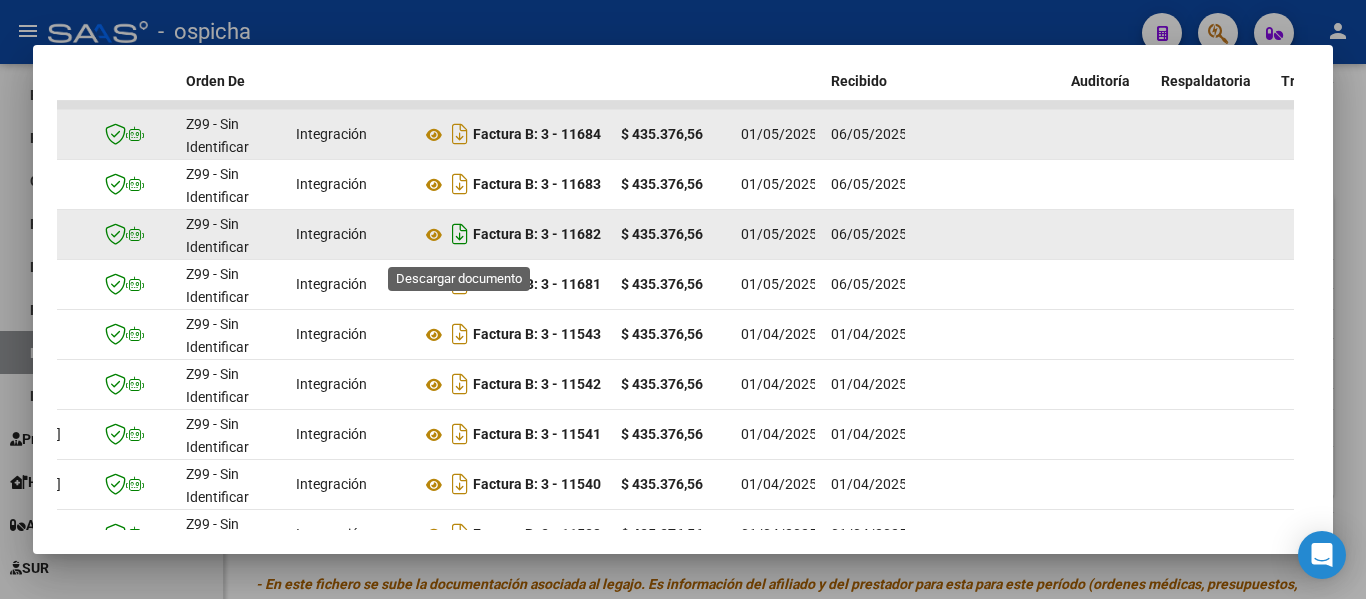 click 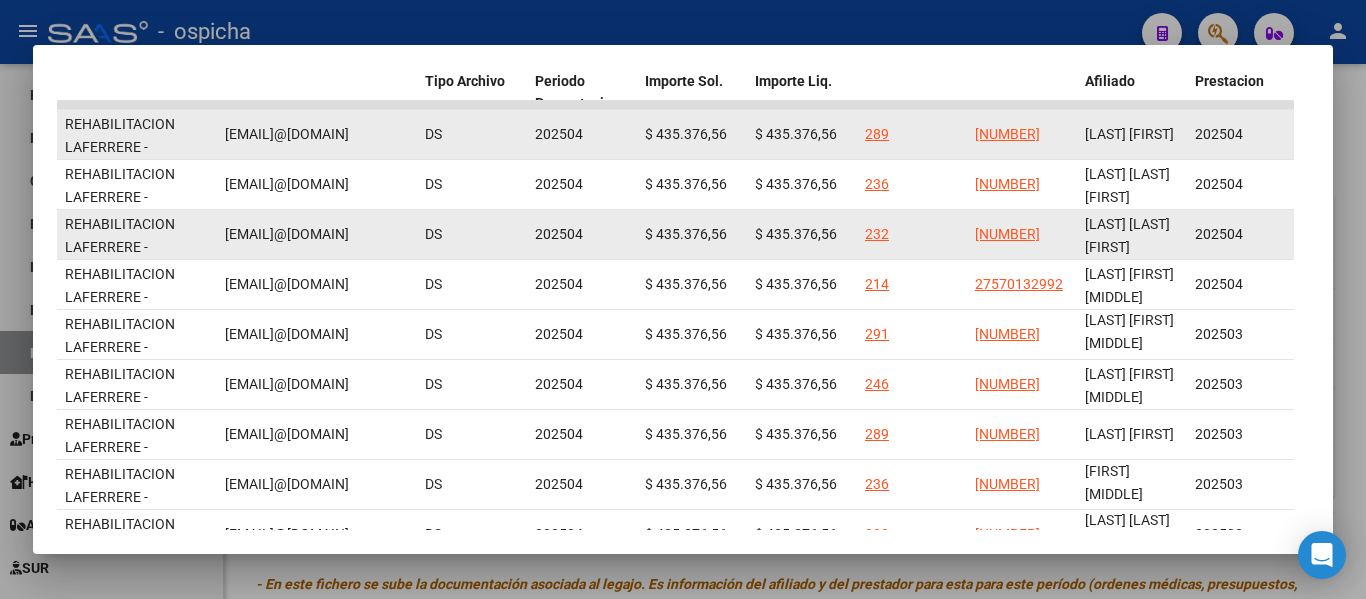 scroll, scrollTop: 0, scrollLeft: 2369, axis: horizontal 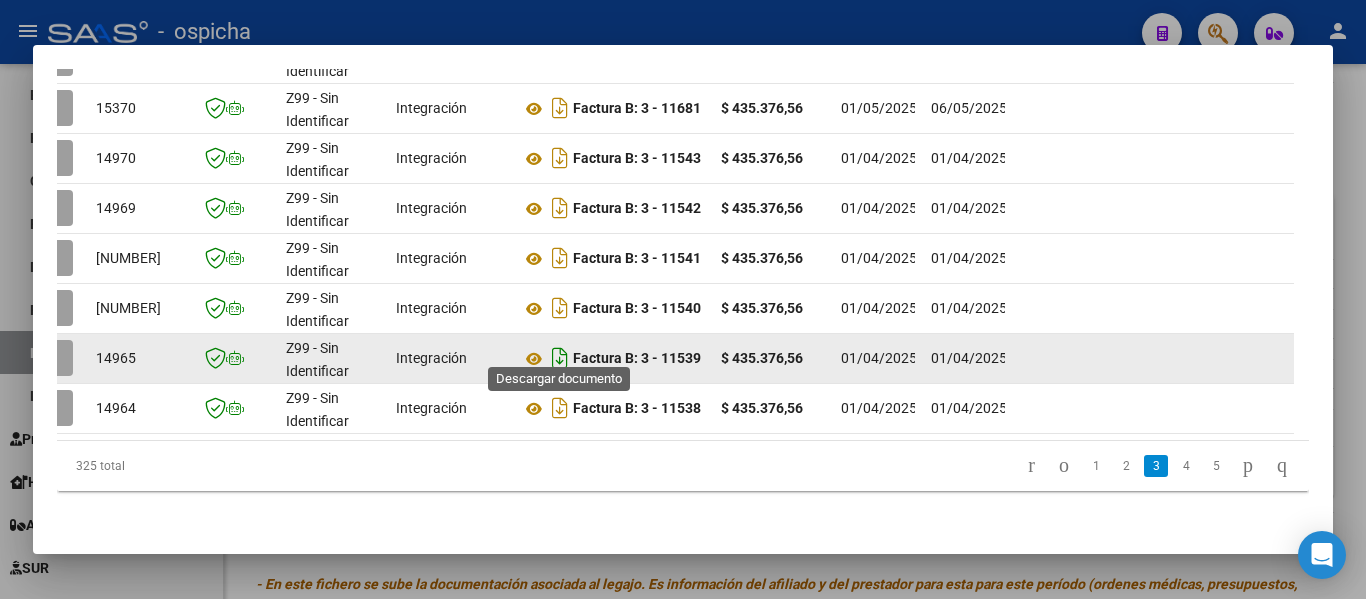 click 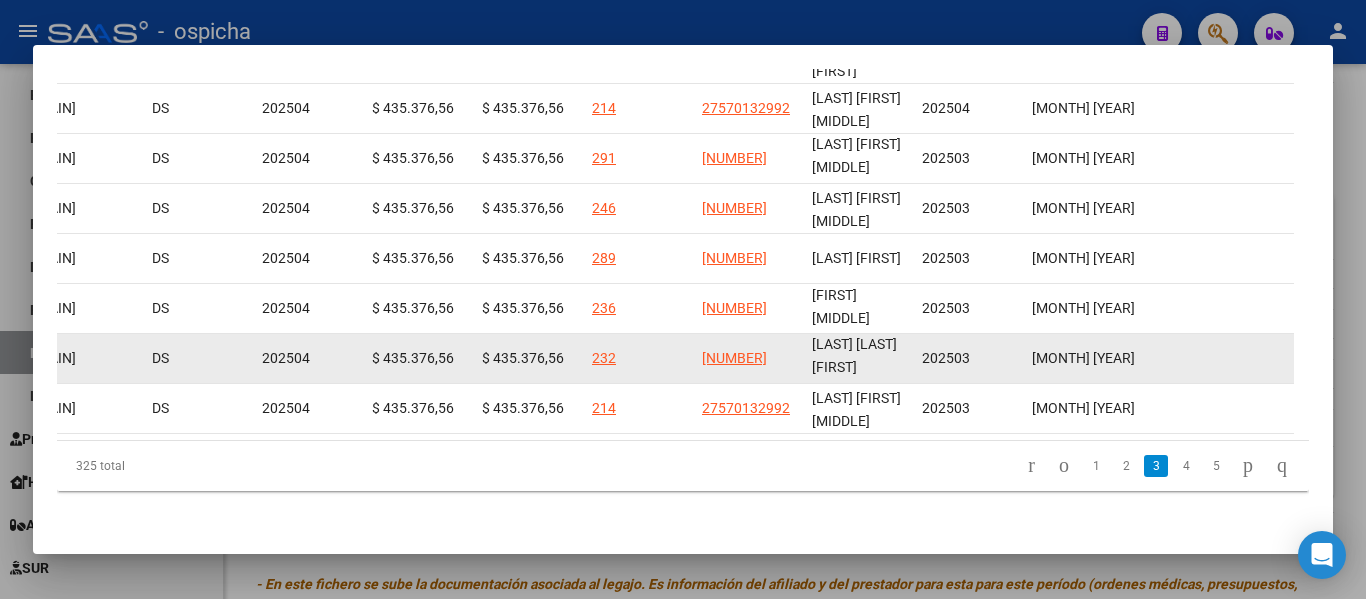 scroll, scrollTop: 0, scrollLeft: 3083, axis: horizontal 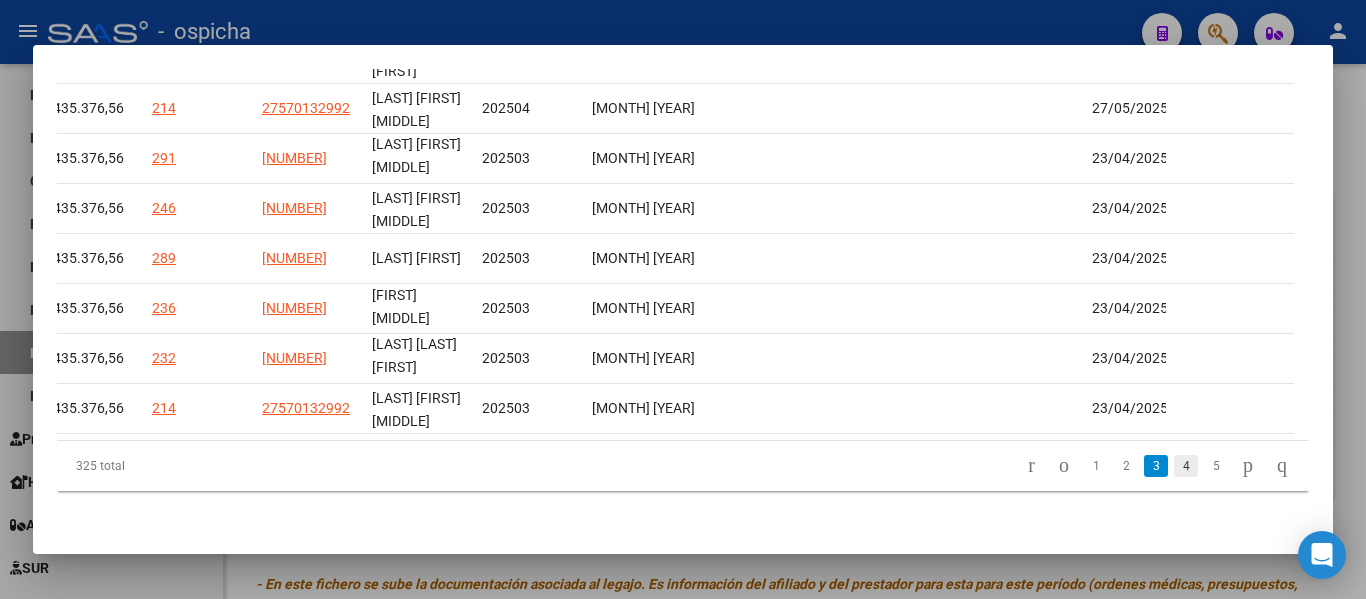 click on "4" 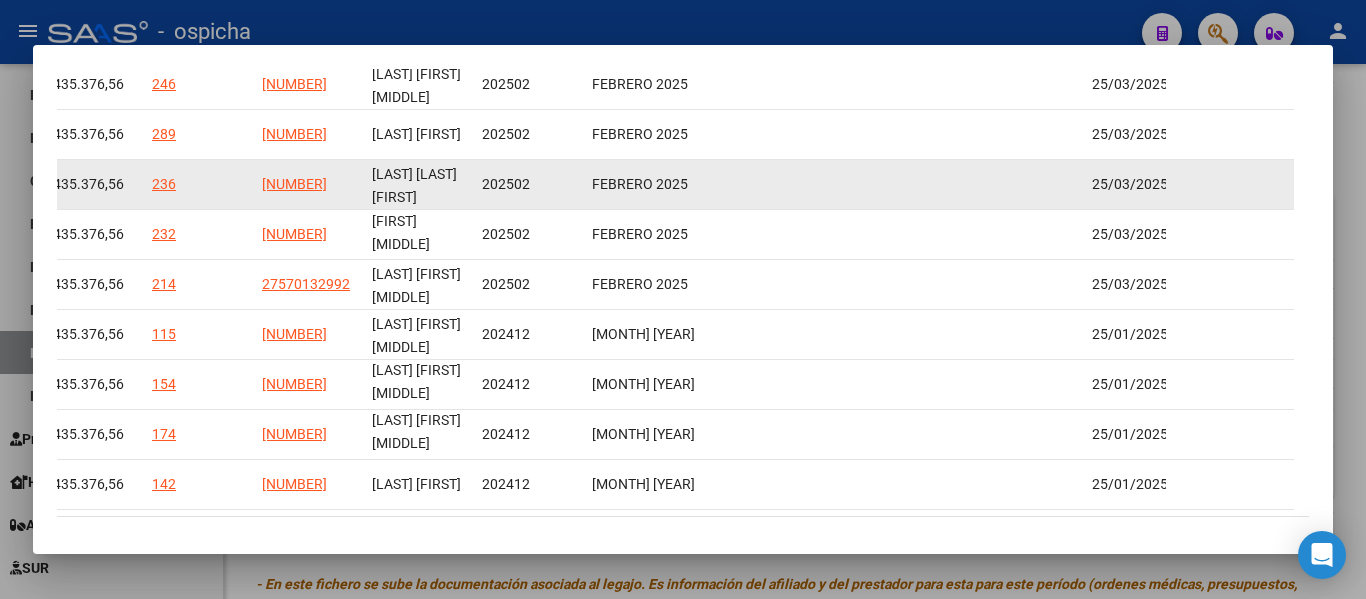 scroll, scrollTop: 560, scrollLeft: 0, axis: vertical 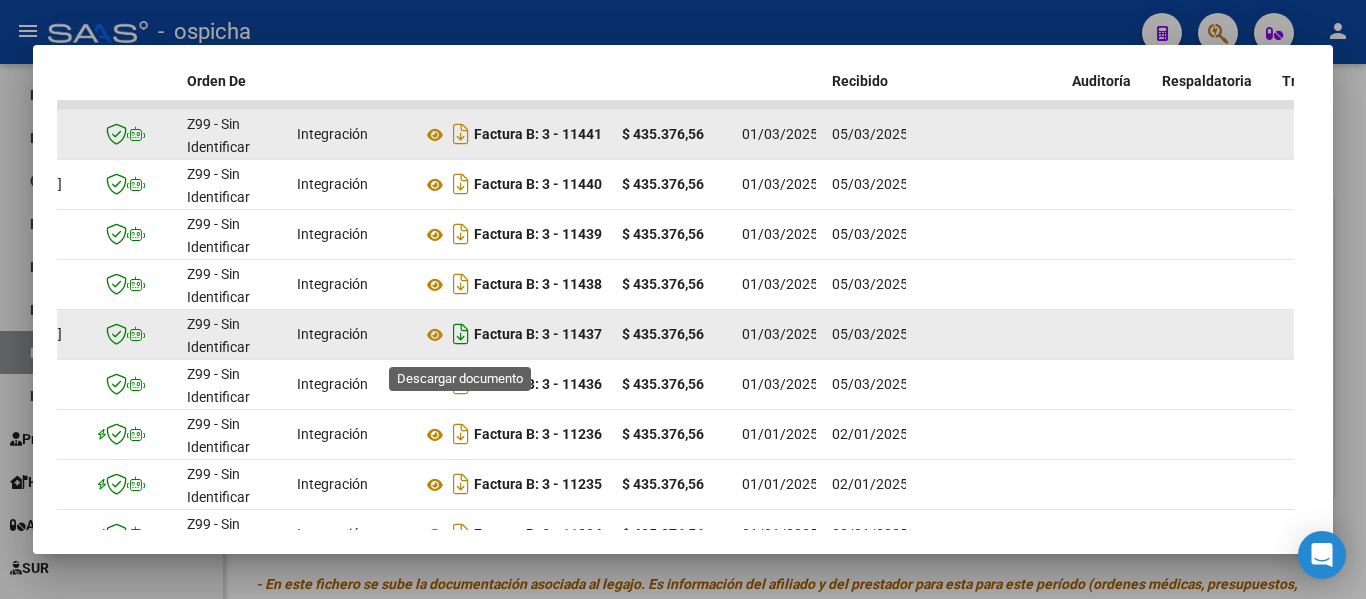 click 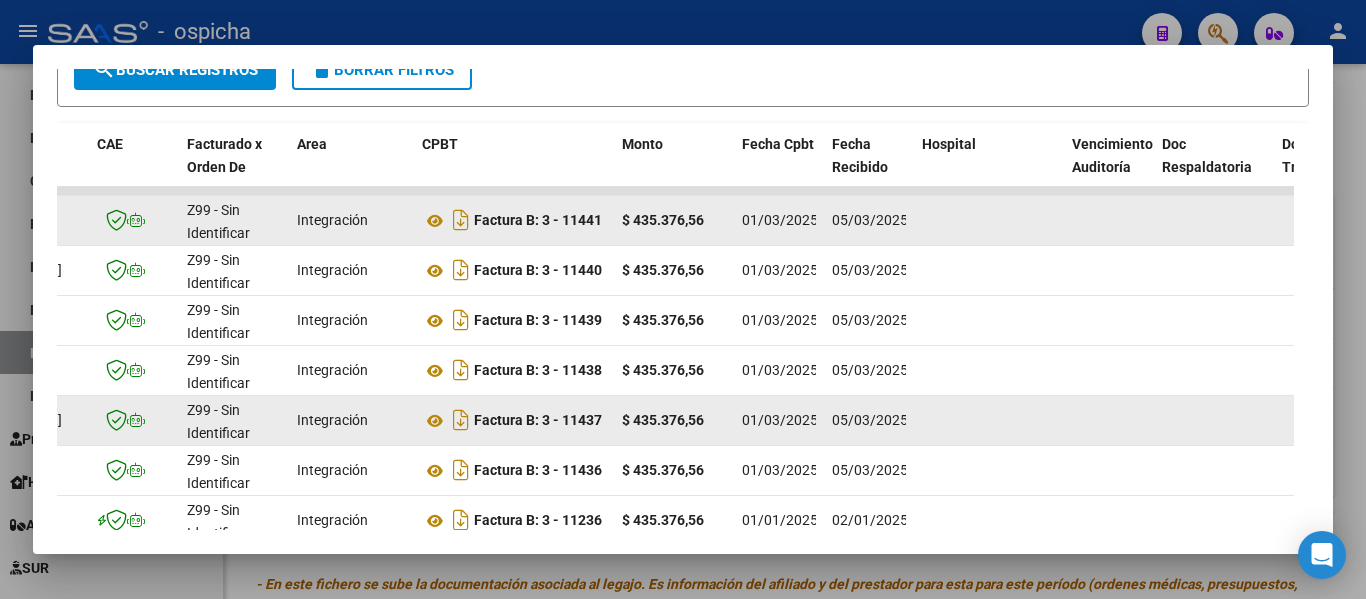 scroll, scrollTop: 760, scrollLeft: 0, axis: vertical 